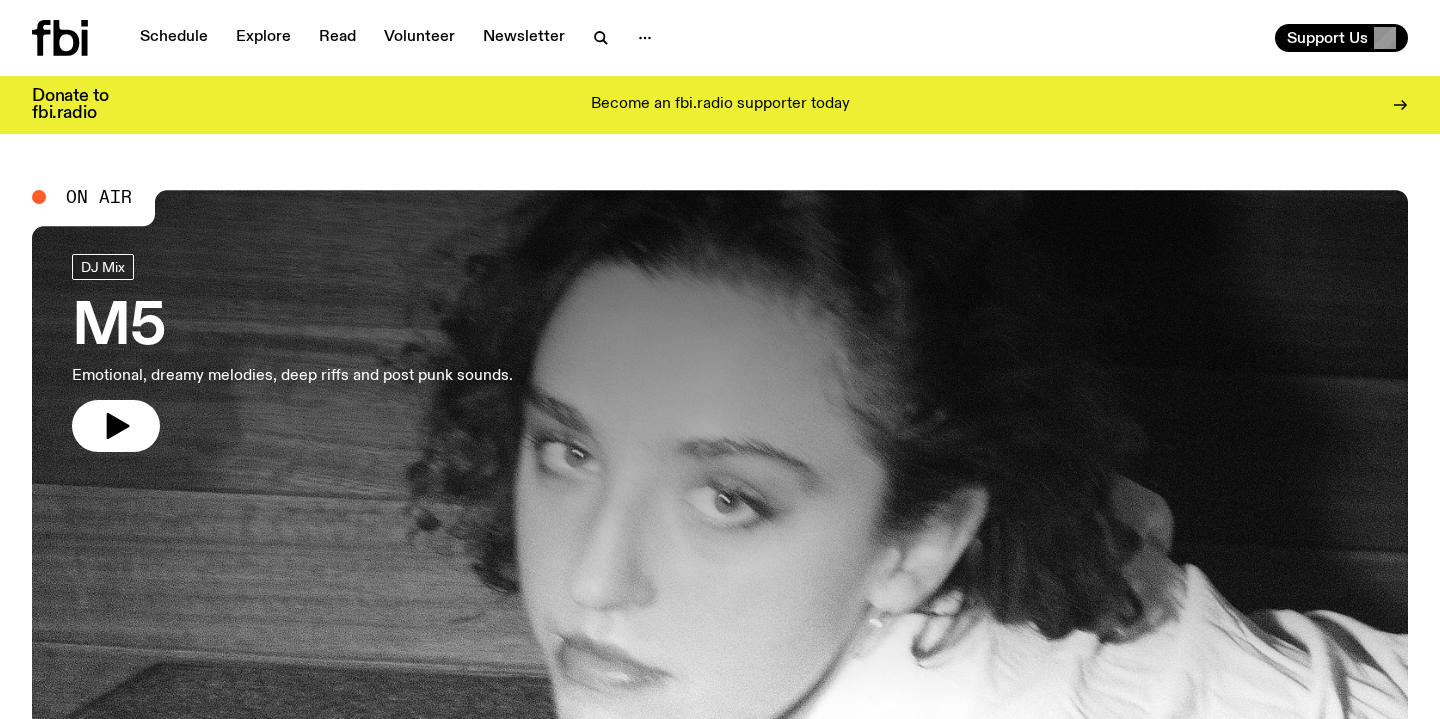 scroll, scrollTop: 0, scrollLeft: 0, axis: both 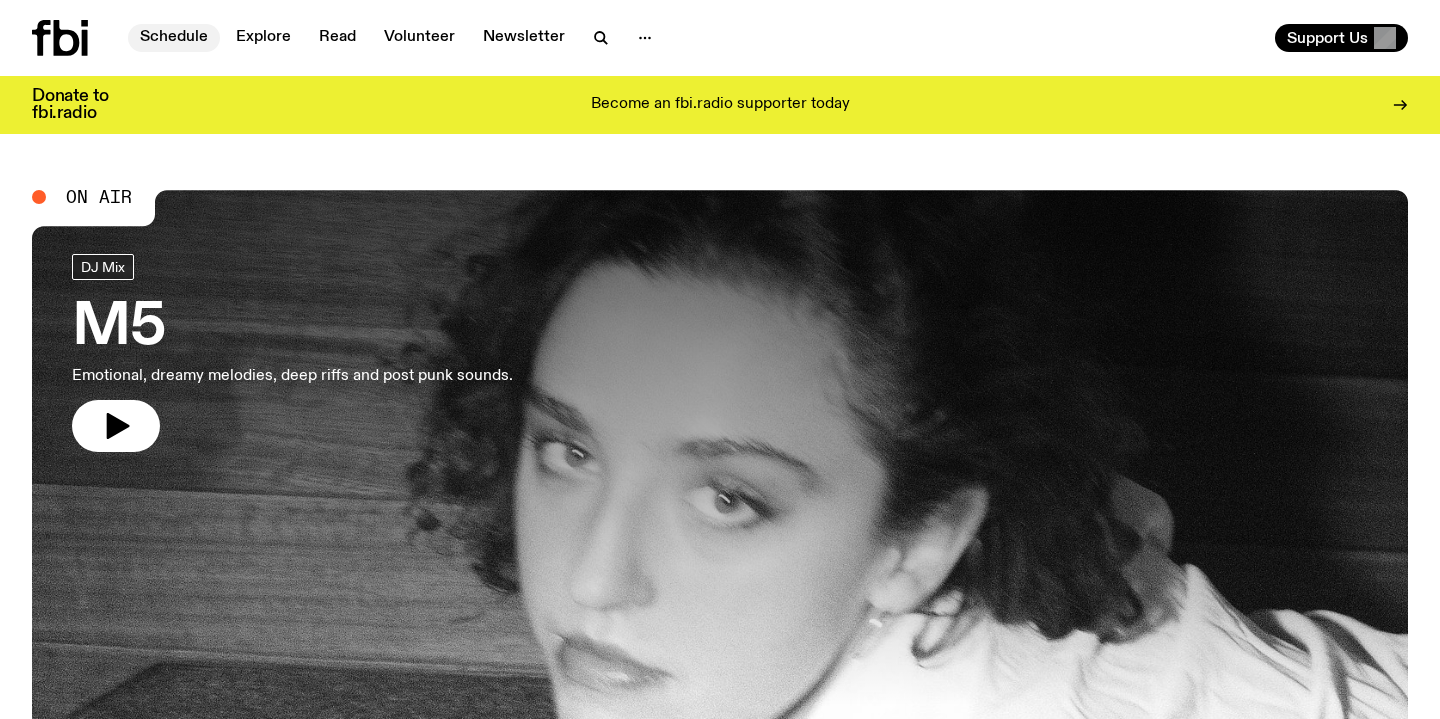 click on "Schedule" at bounding box center [174, 38] 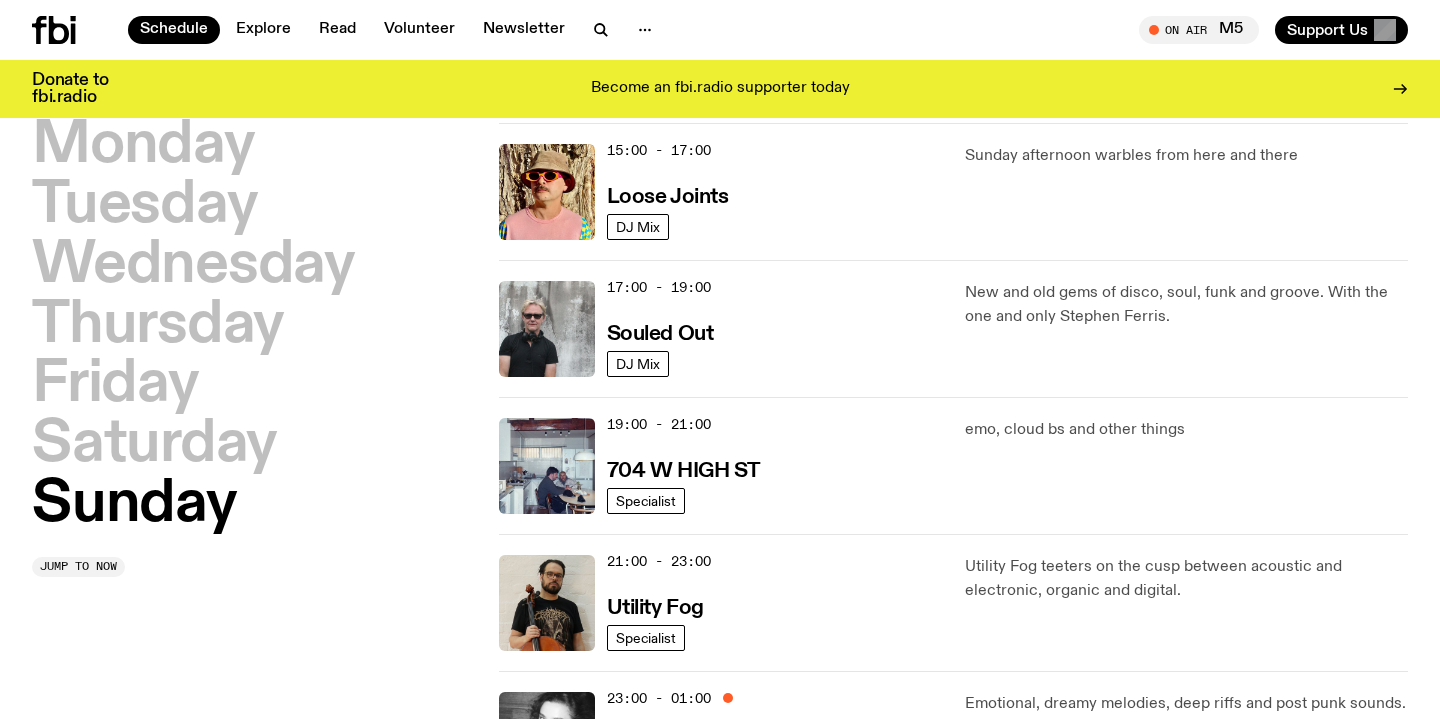 scroll, scrollTop: 1174, scrollLeft: 0, axis: vertical 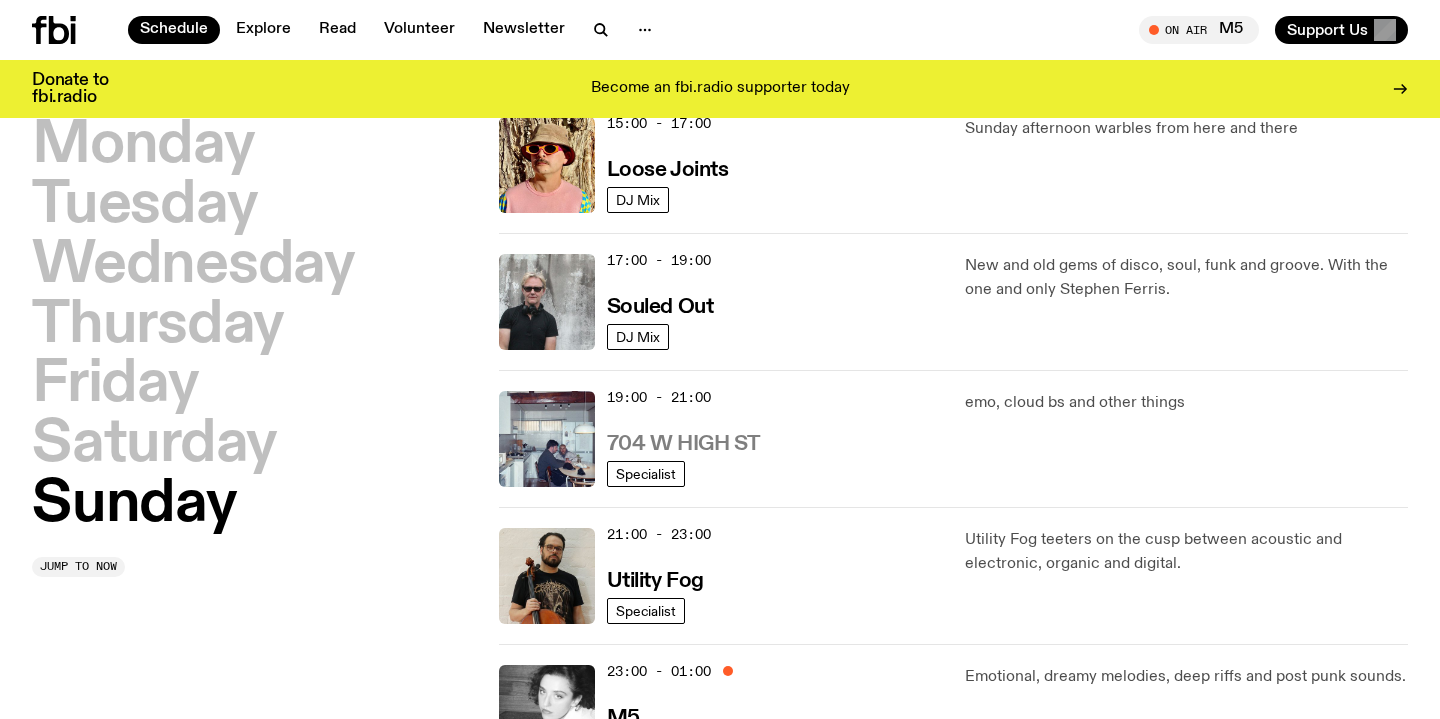 click on "704 W HIGH ST" at bounding box center [683, 444] 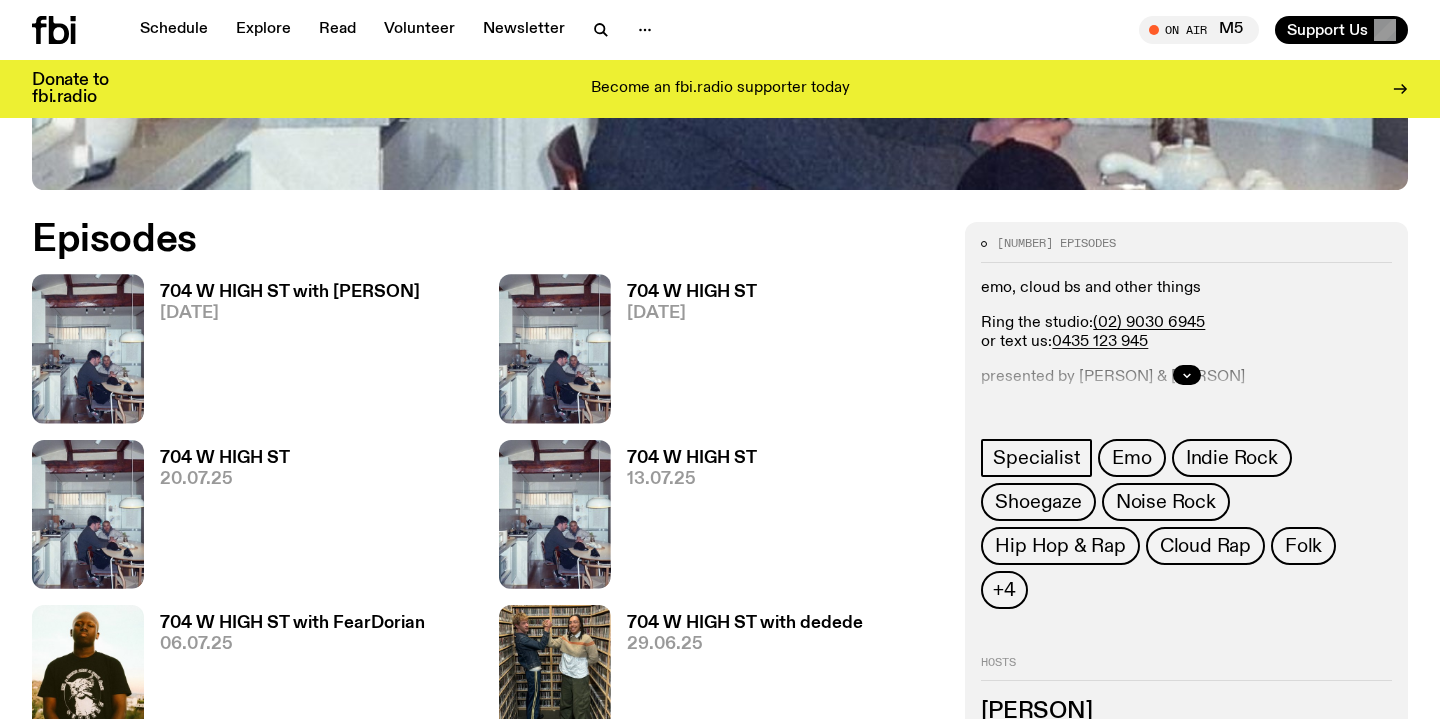 scroll, scrollTop: 898, scrollLeft: 0, axis: vertical 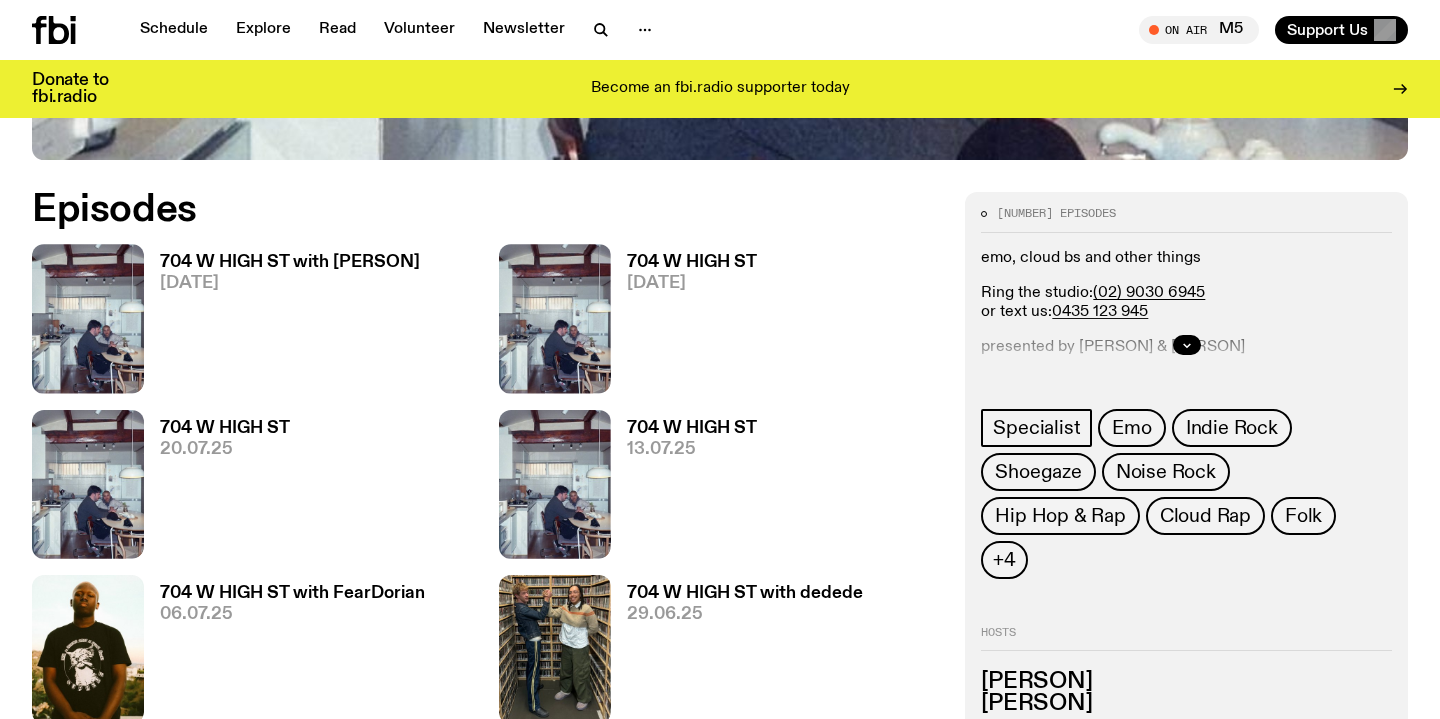 click on "704 W HIGH ST with [PERSON]" at bounding box center (290, 262) 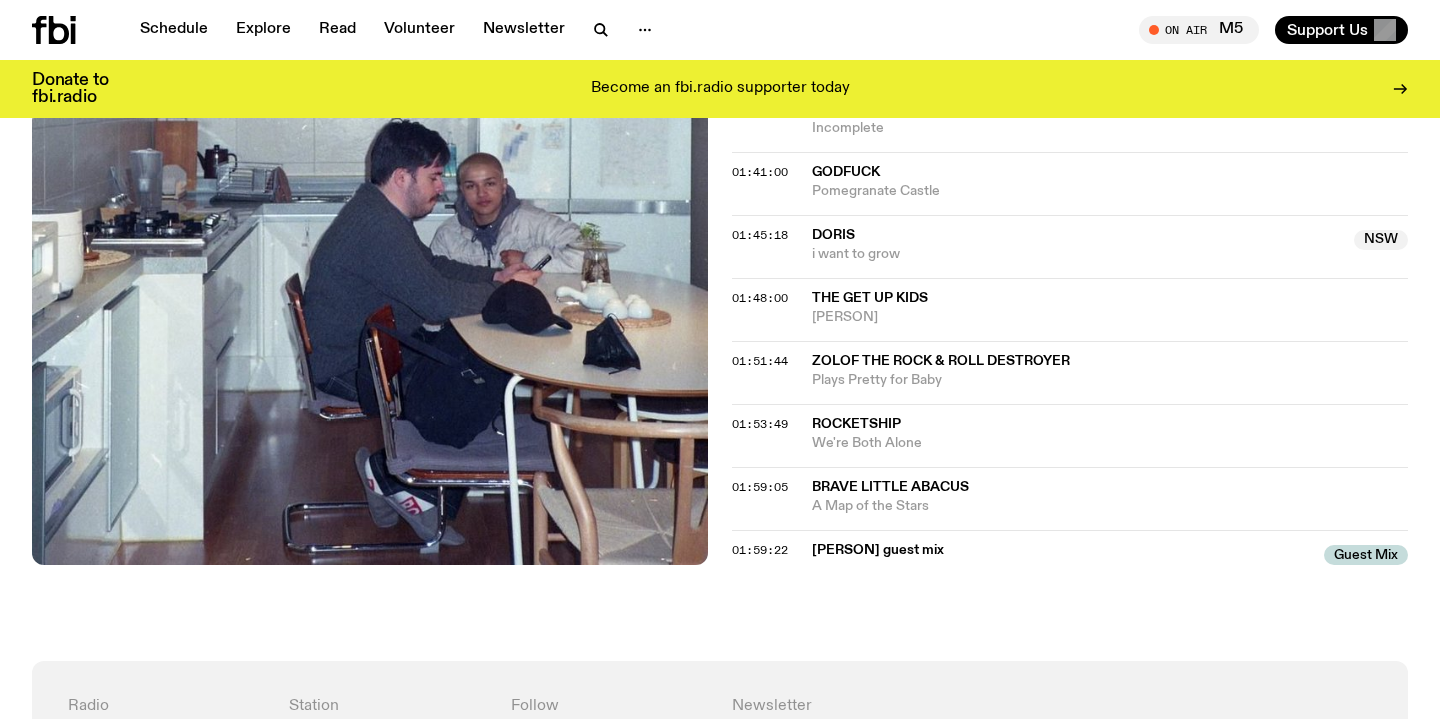 scroll, scrollTop: 1775, scrollLeft: 0, axis: vertical 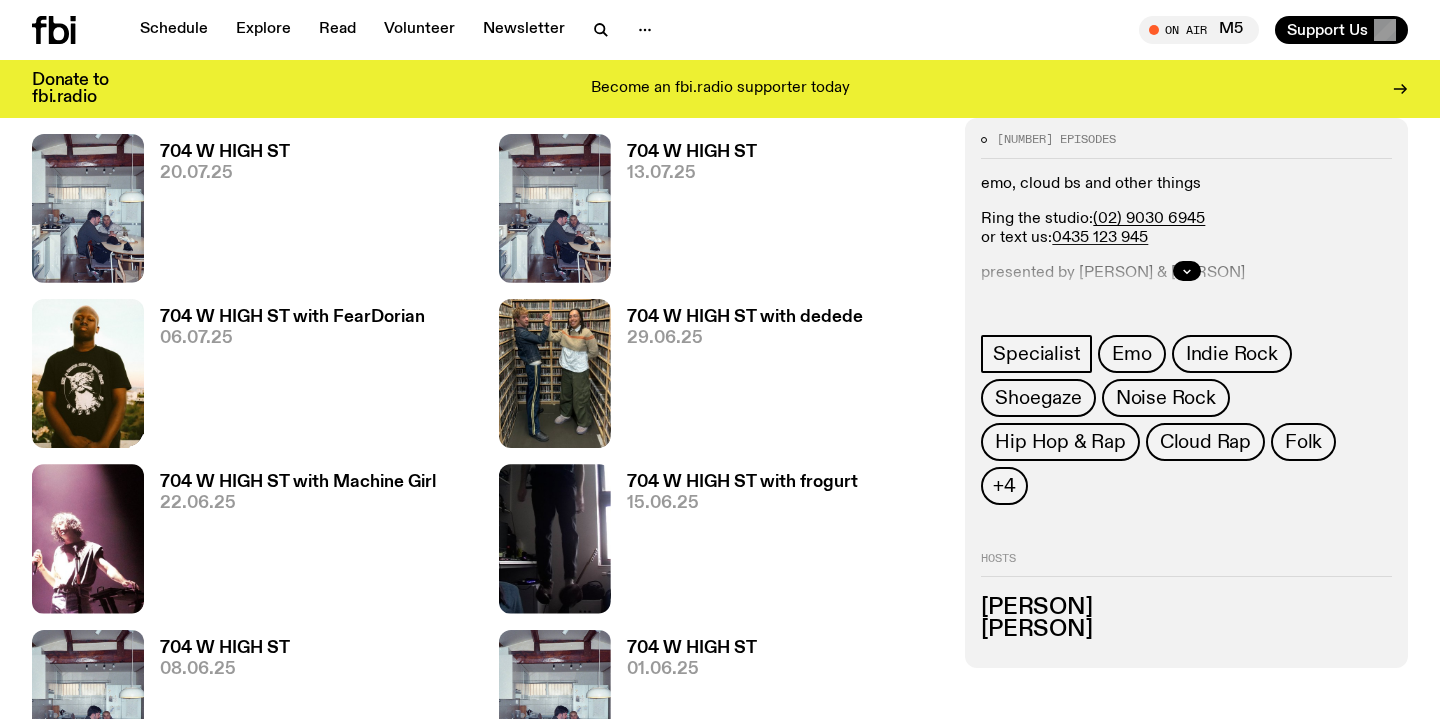 click 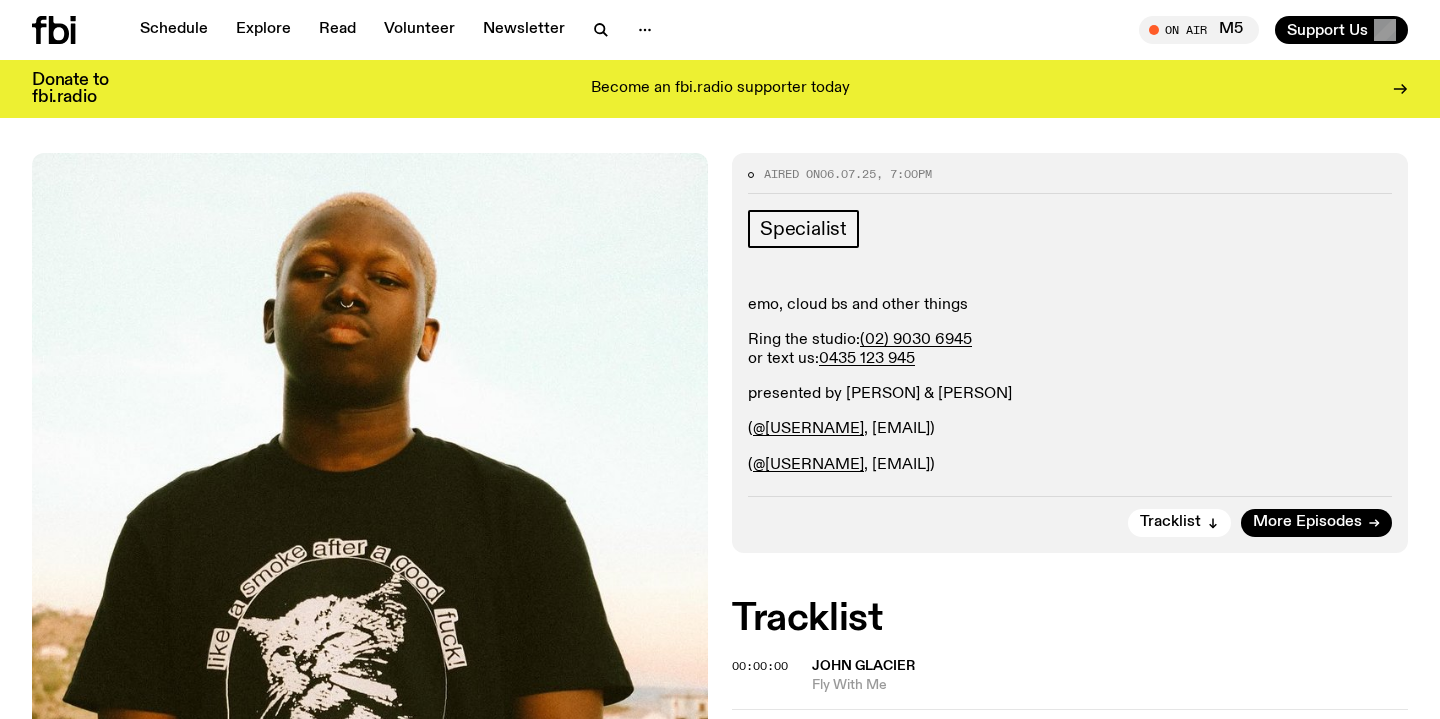 scroll, scrollTop: 232, scrollLeft: 0, axis: vertical 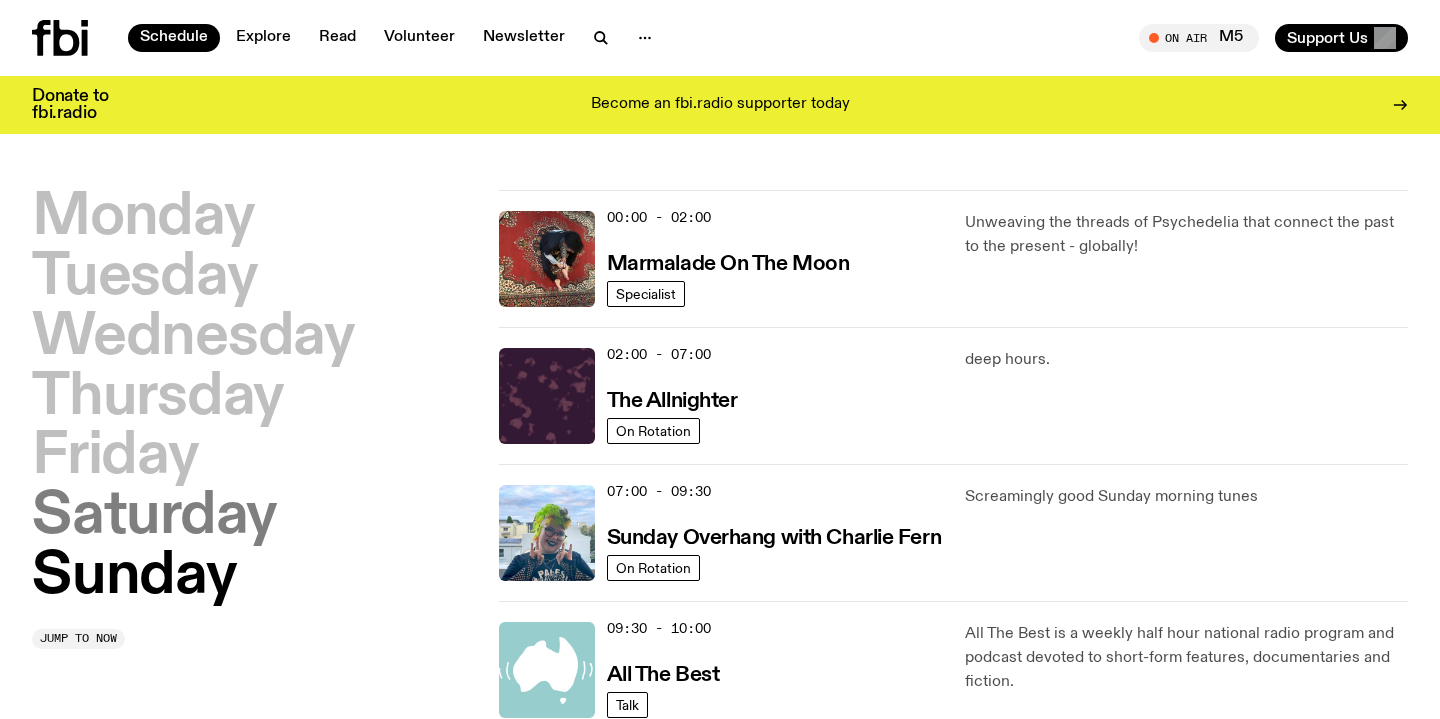 click on "Saturday" at bounding box center [154, 517] 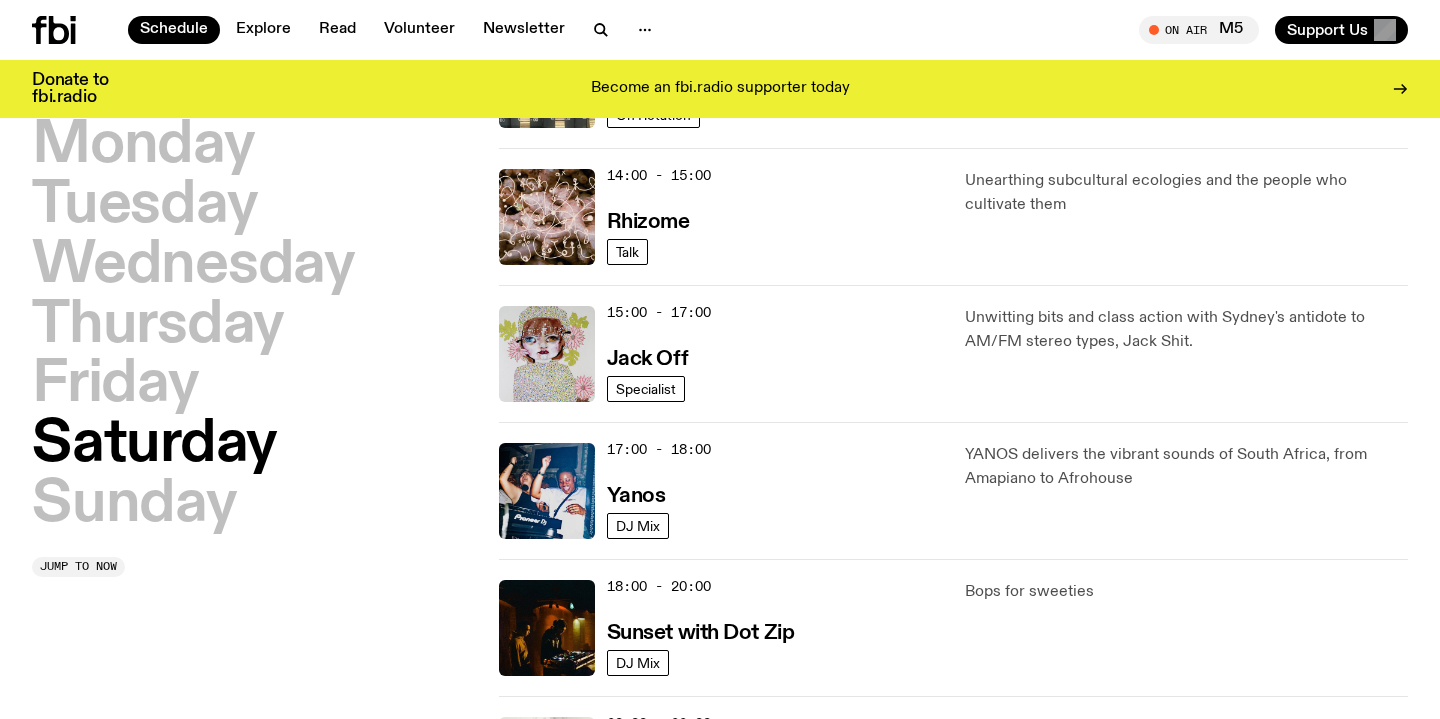 scroll, scrollTop: 1033, scrollLeft: 0, axis: vertical 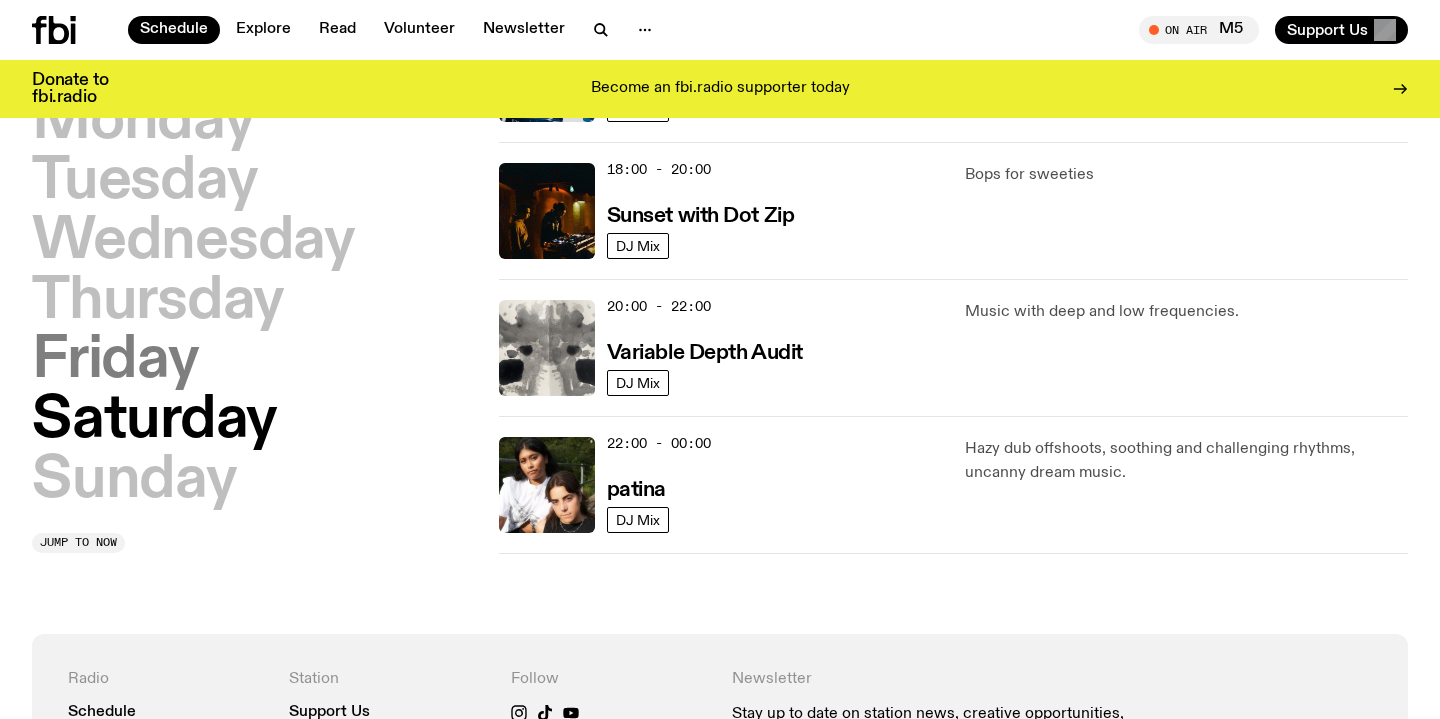 click on "Friday" at bounding box center [115, 362] 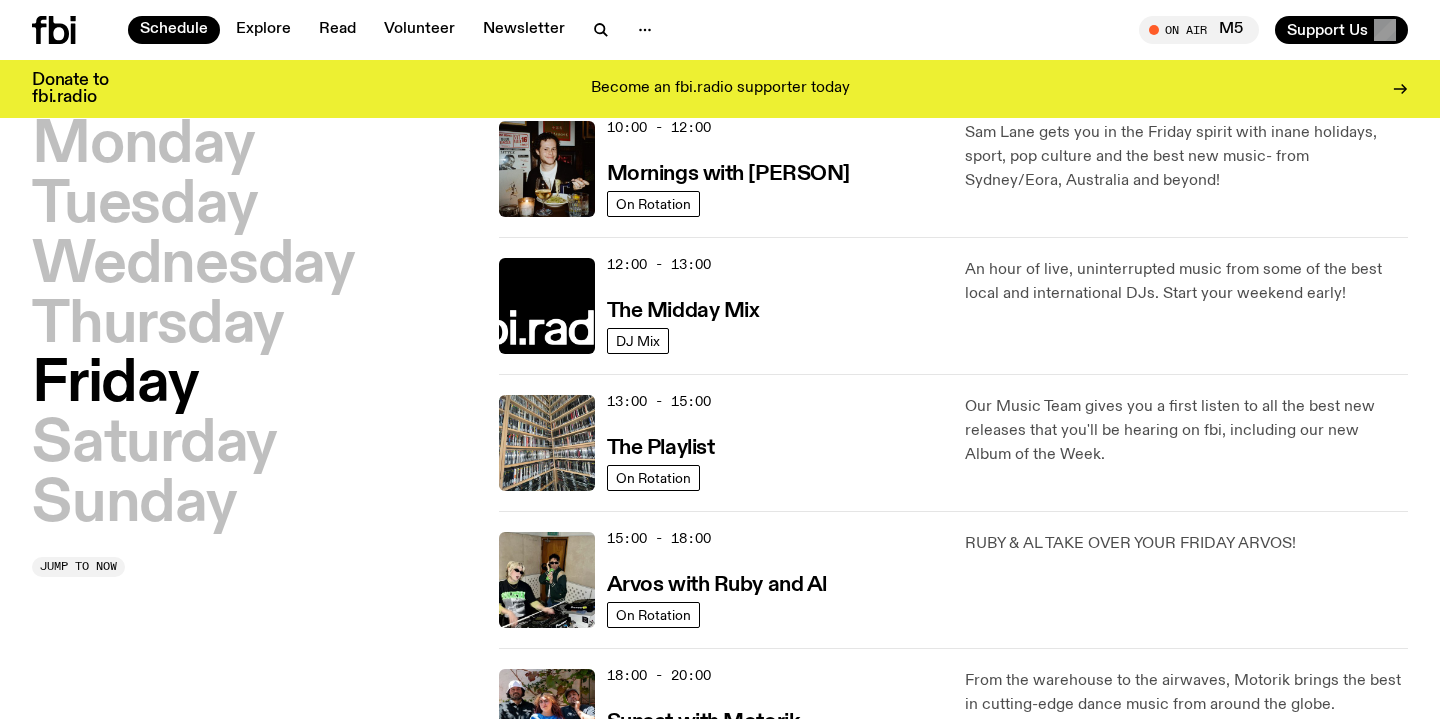scroll, scrollTop: 380, scrollLeft: 0, axis: vertical 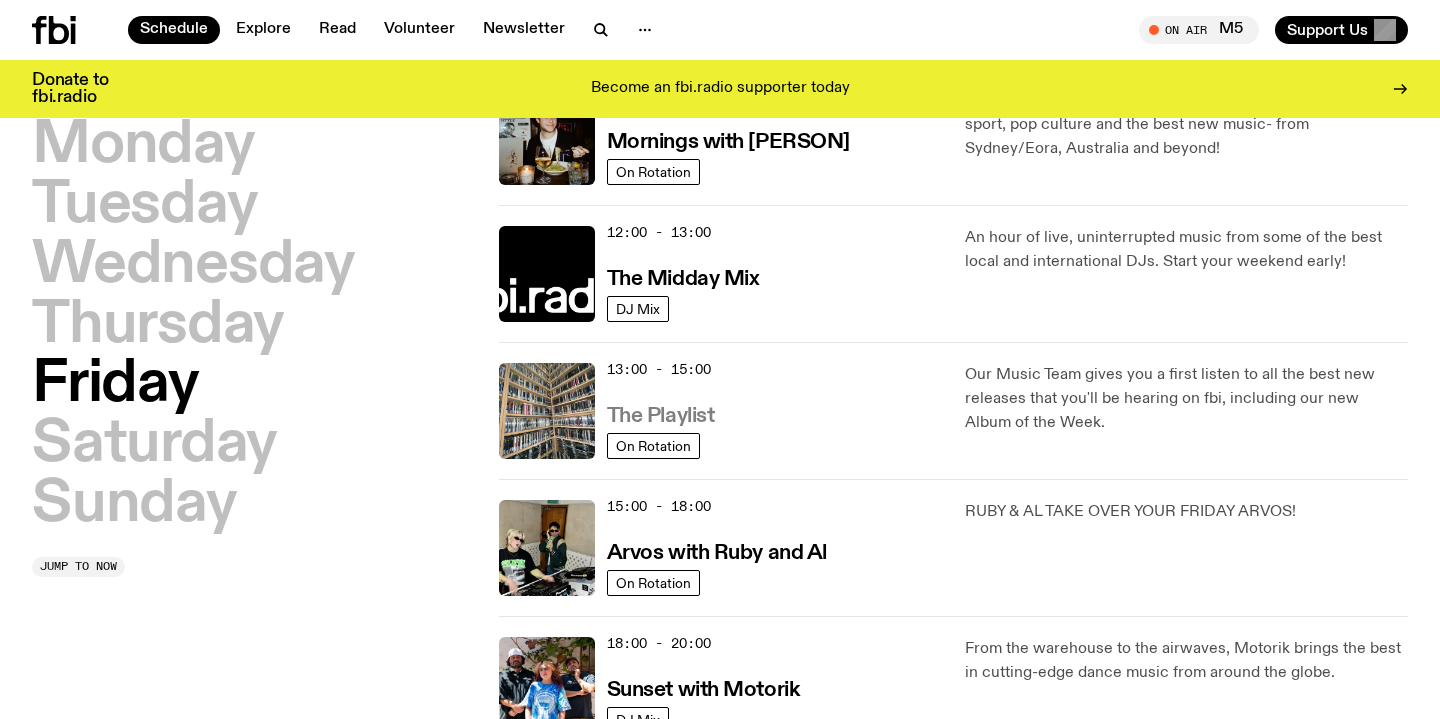 click on "The Playlist" at bounding box center (661, 416) 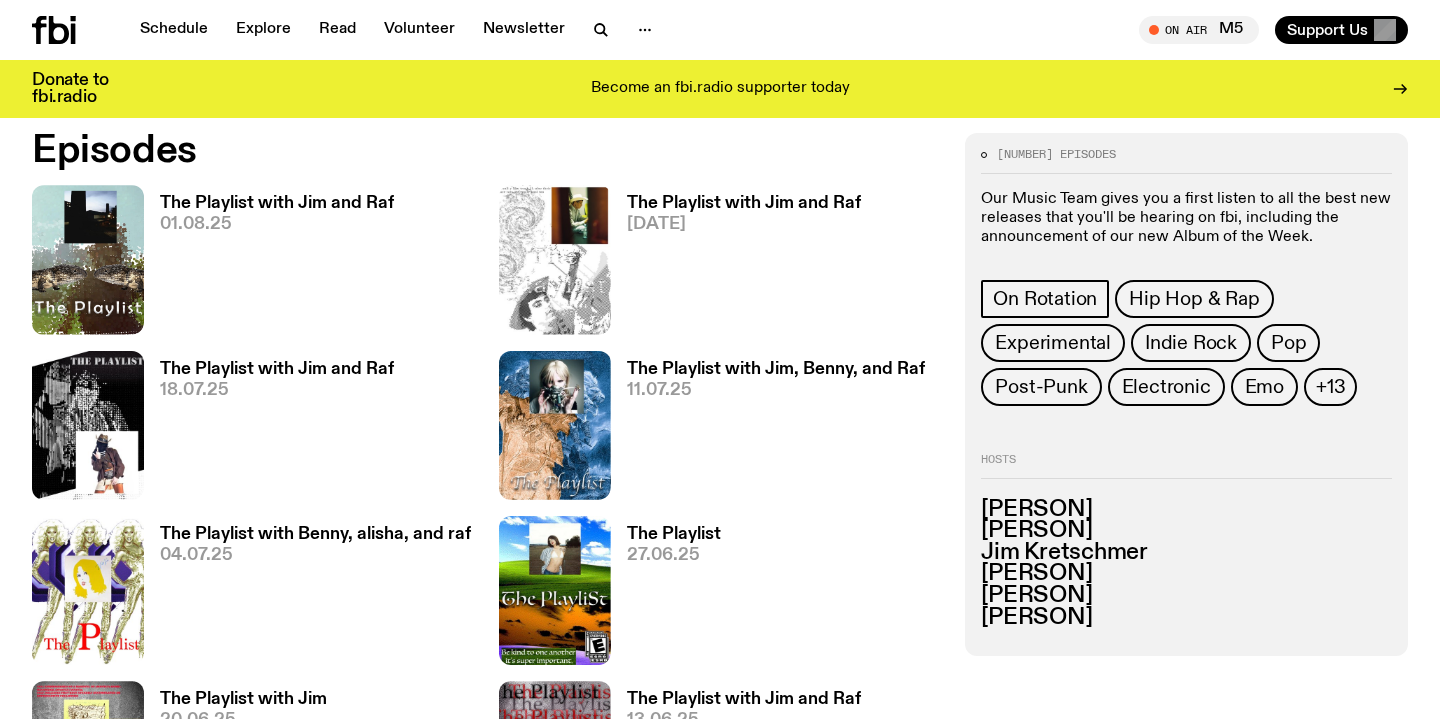scroll, scrollTop: 958, scrollLeft: 0, axis: vertical 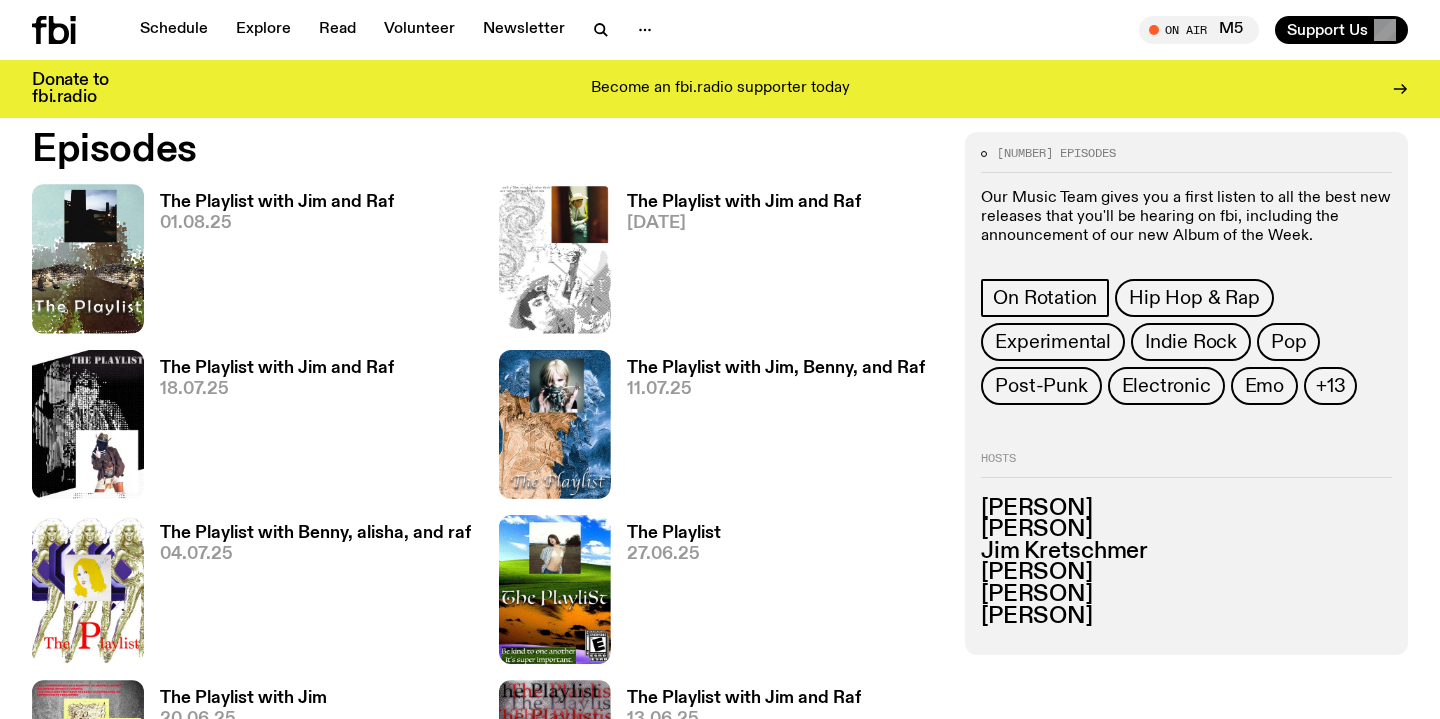 click on "The Playlist with Jim and Raf" at bounding box center [277, 202] 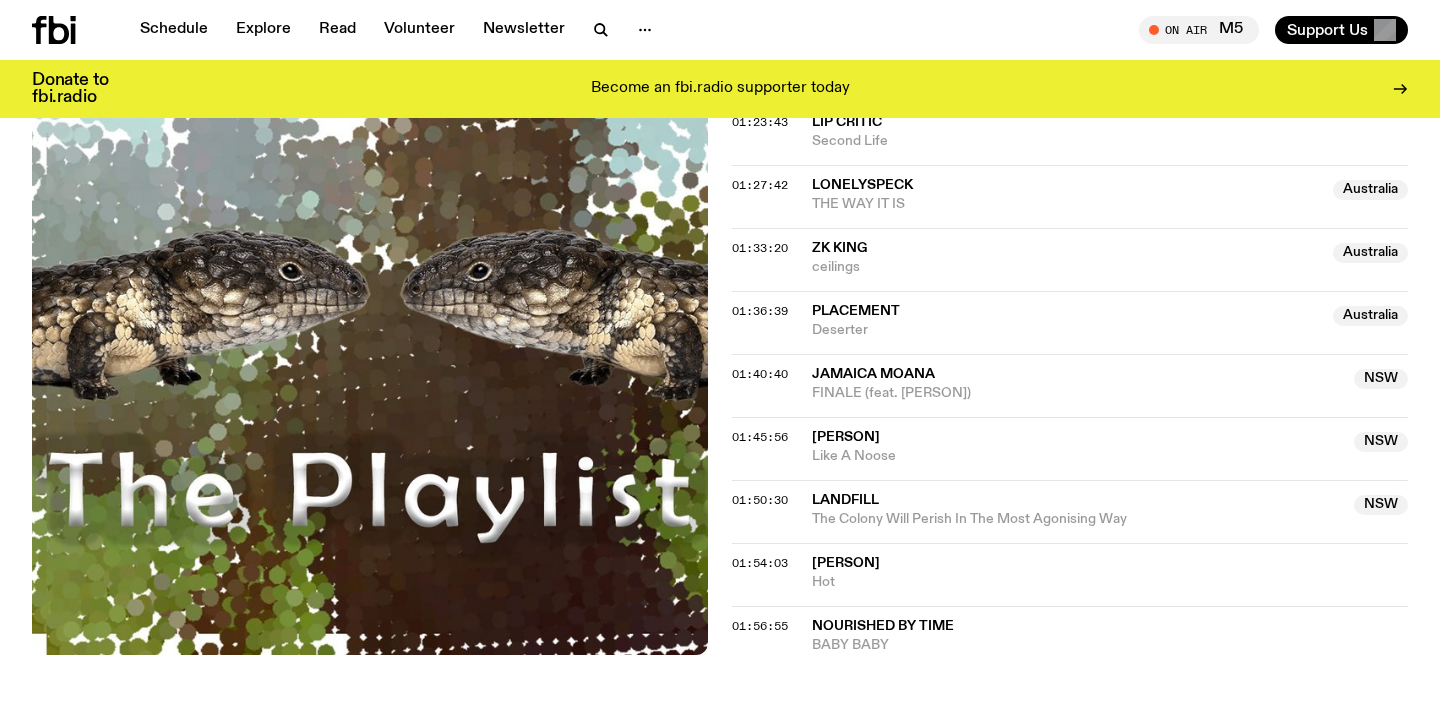 scroll, scrollTop: 1941, scrollLeft: 0, axis: vertical 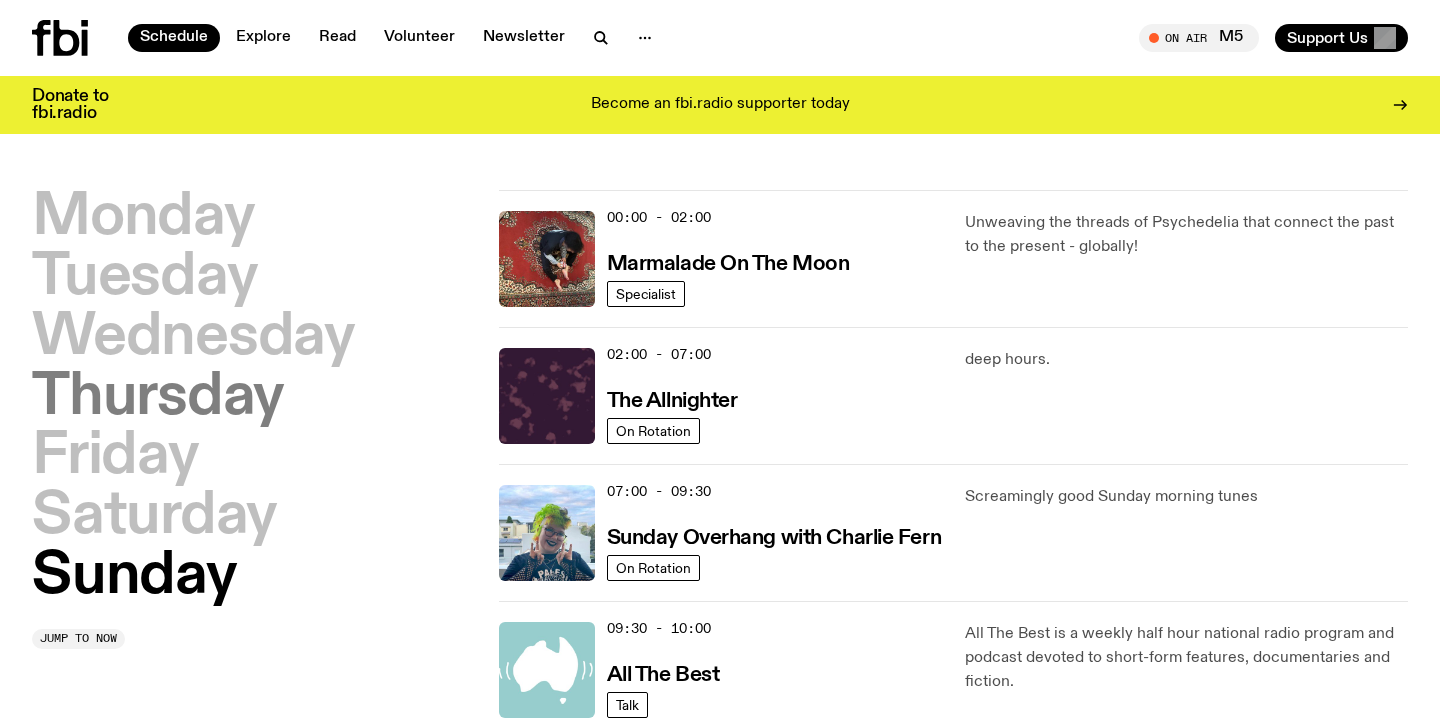 click on "Thursday" at bounding box center [158, 398] 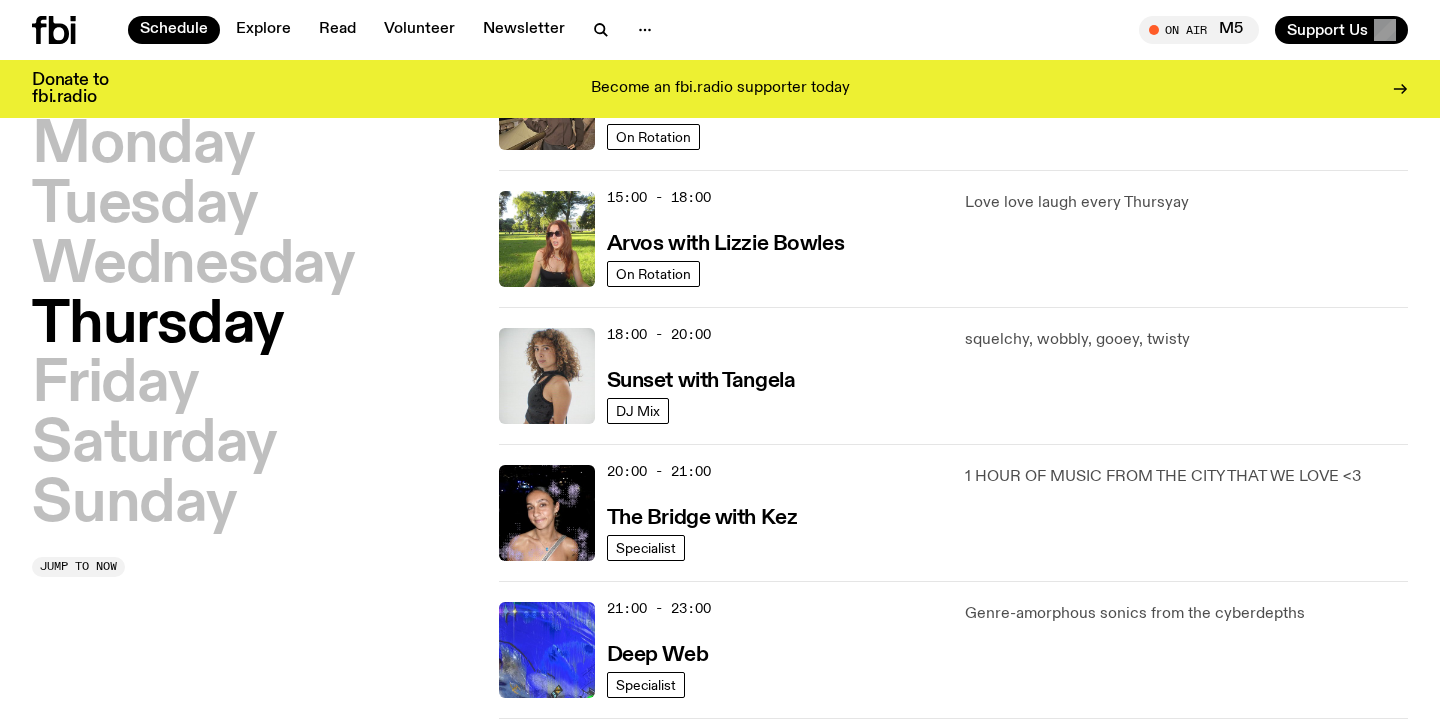scroll, scrollTop: 691, scrollLeft: 0, axis: vertical 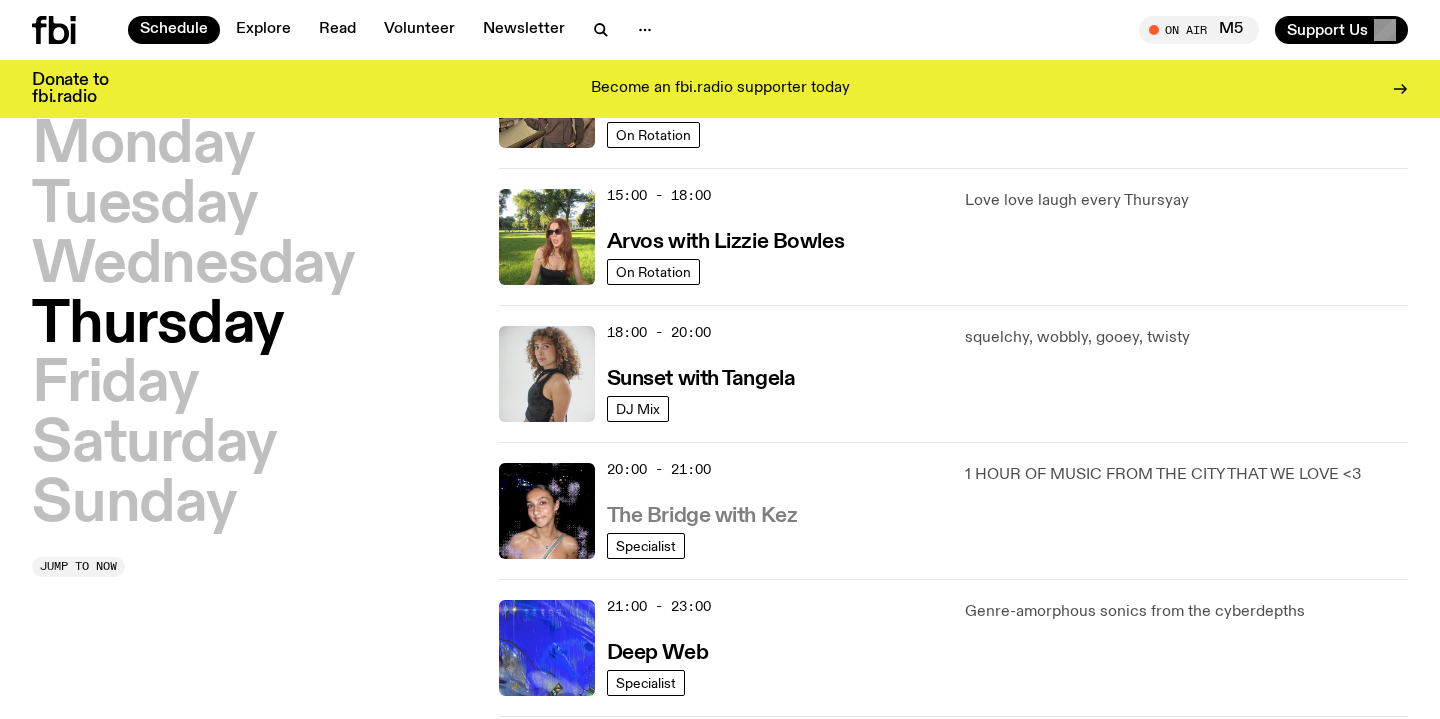 click on "The Bridge with Kez" at bounding box center [702, 516] 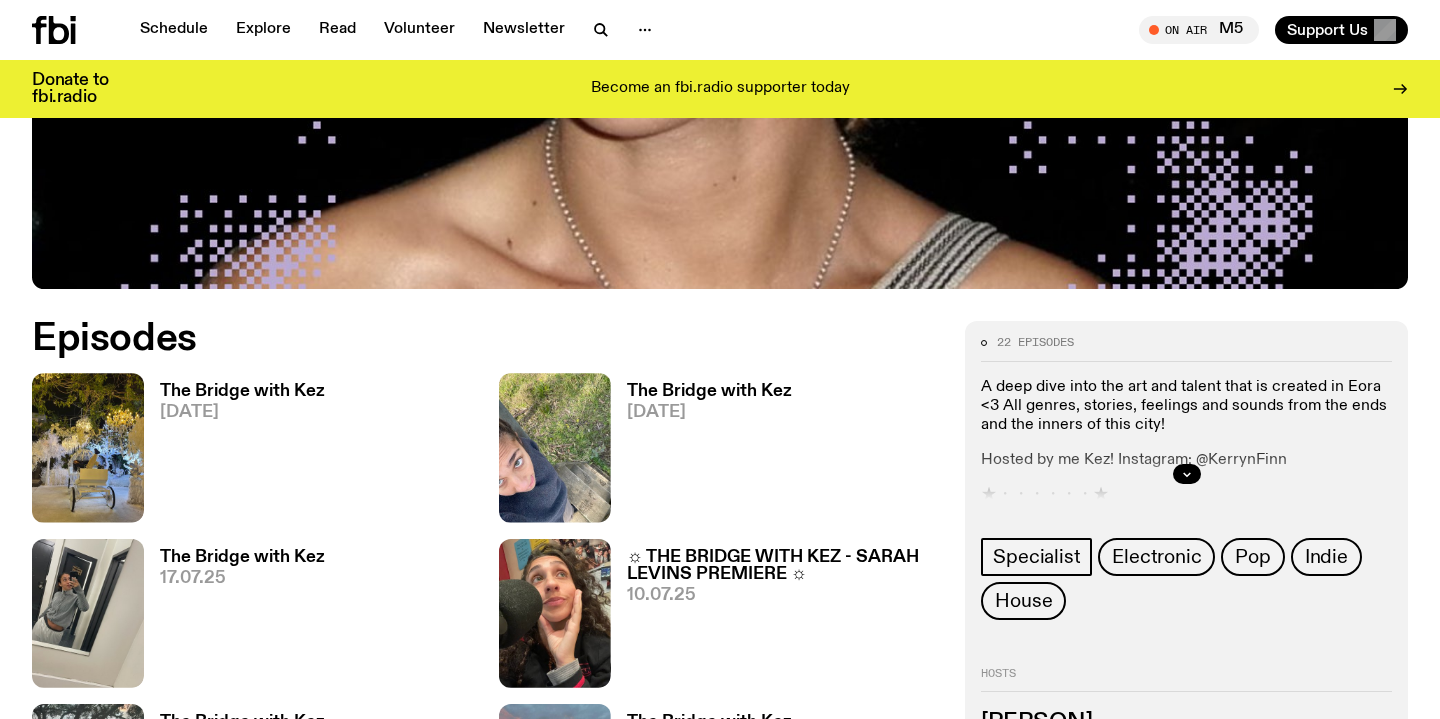 scroll, scrollTop: 772, scrollLeft: 0, axis: vertical 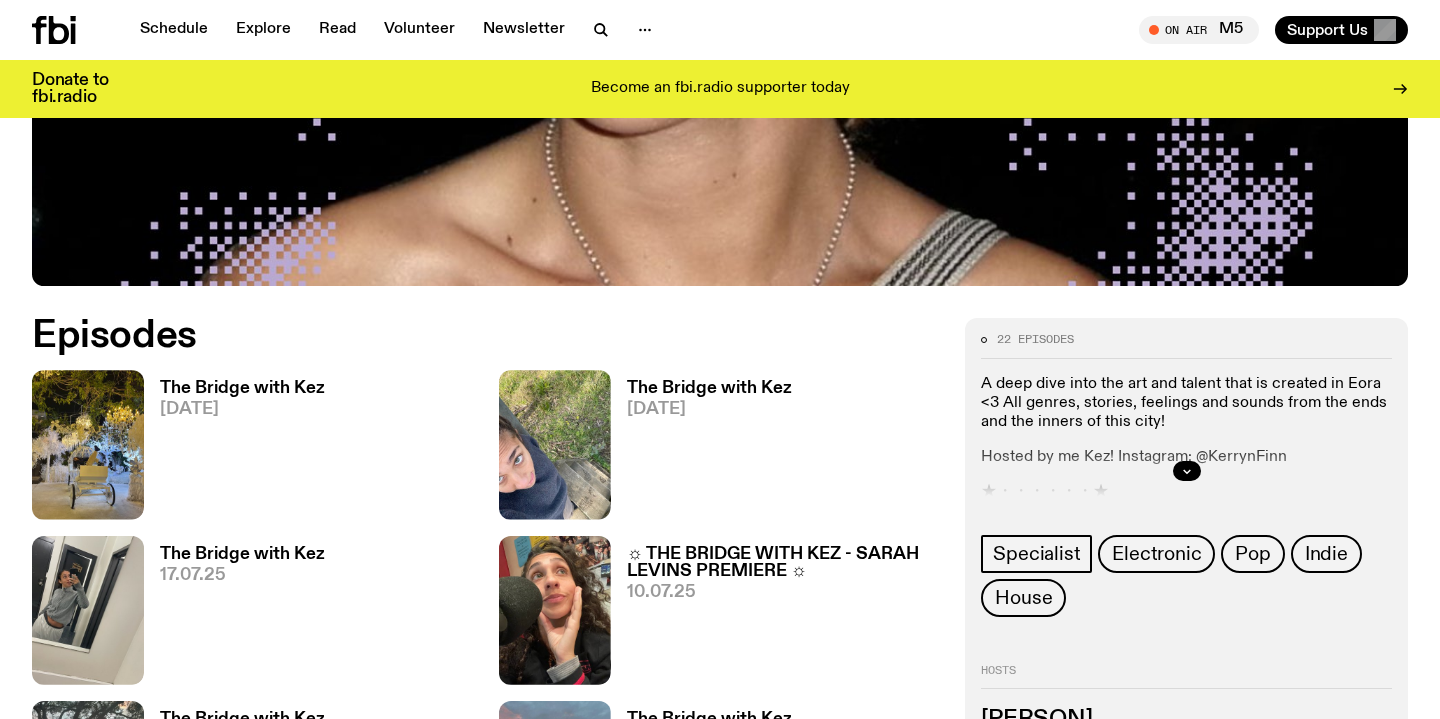 click on "The Bridge with Kez" at bounding box center [242, 388] 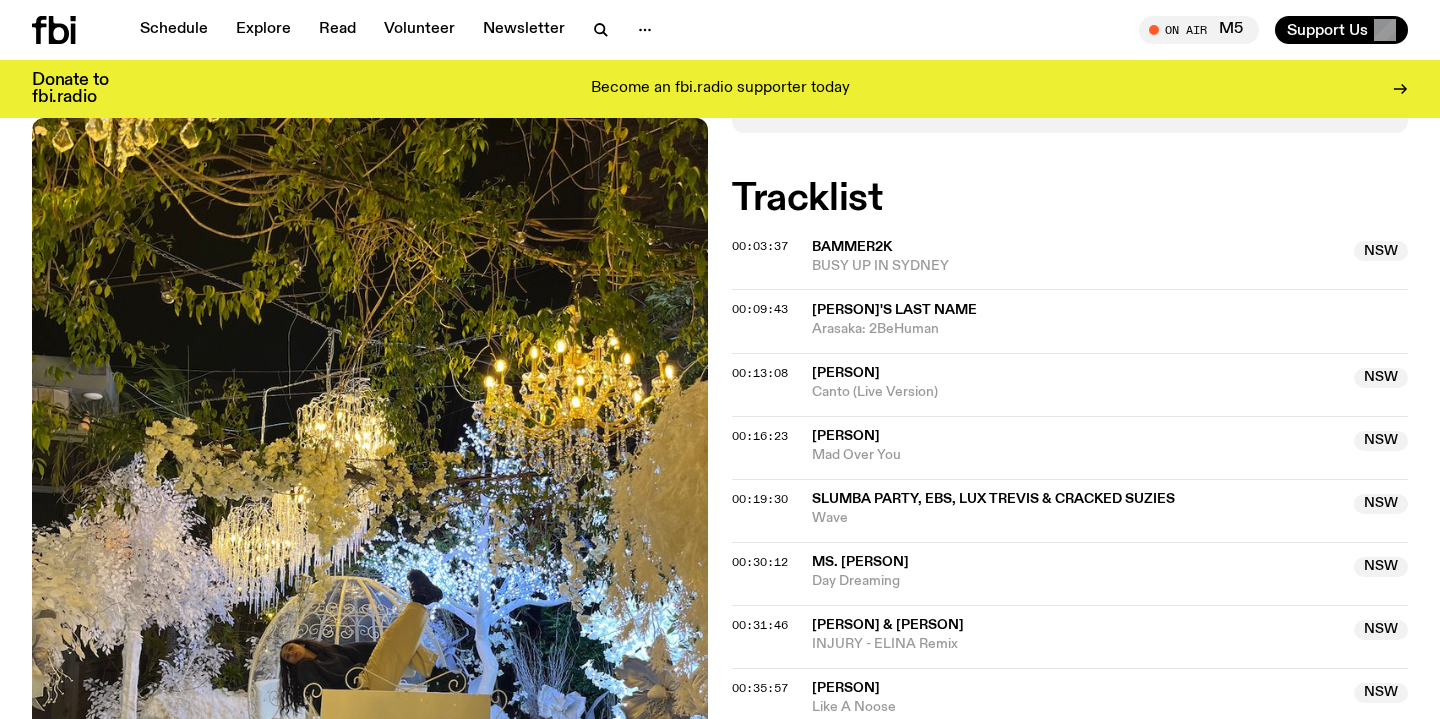 scroll, scrollTop: 580, scrollLeft: 0, axis: vertical 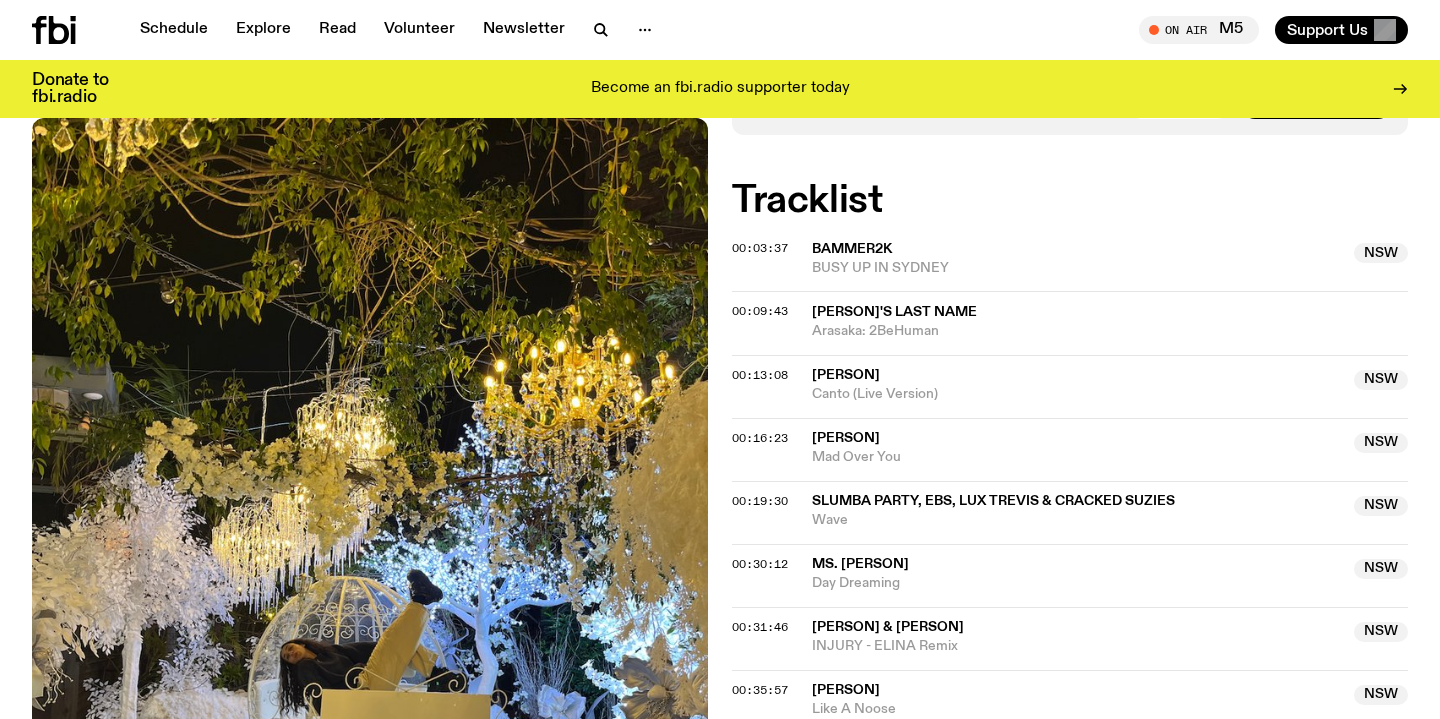 click on "Bammer2K" 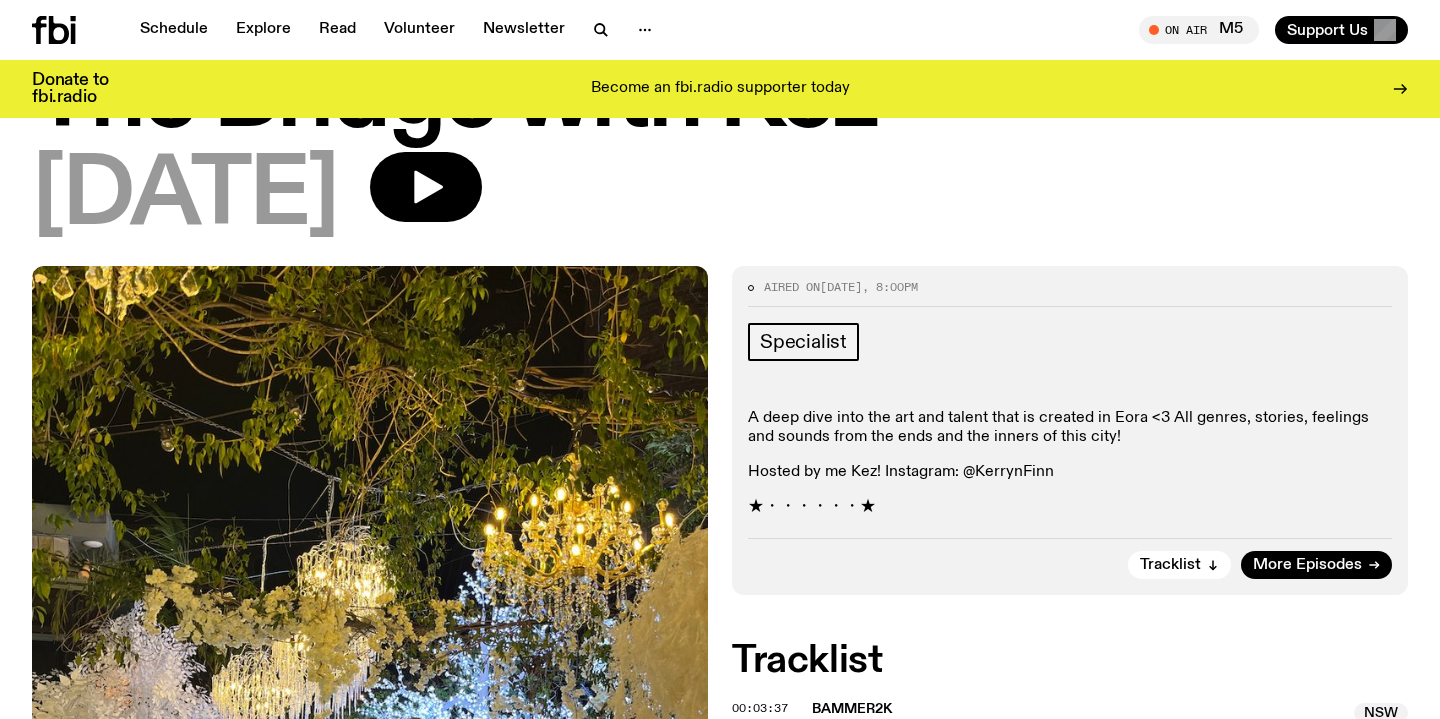scroll, scrollTop: 76, scrollLeft: 0, axis: vertical 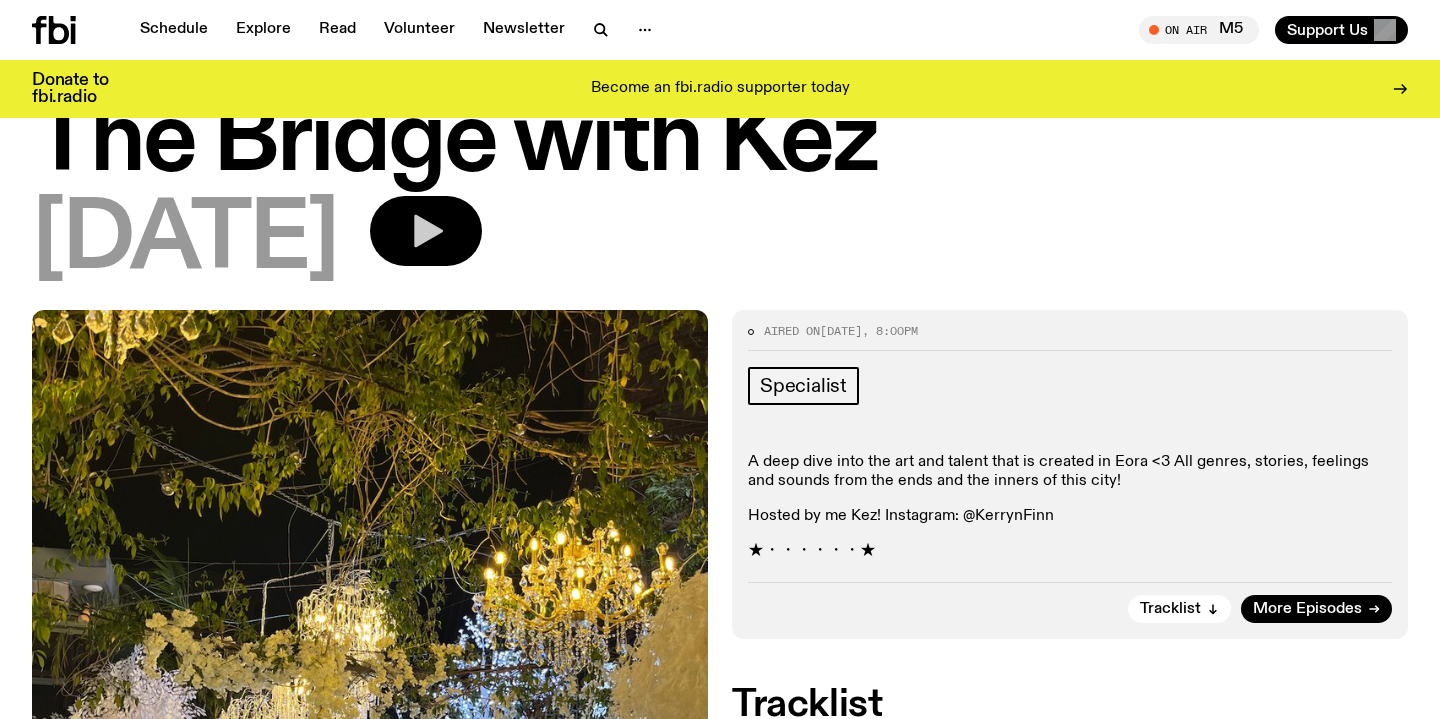 click 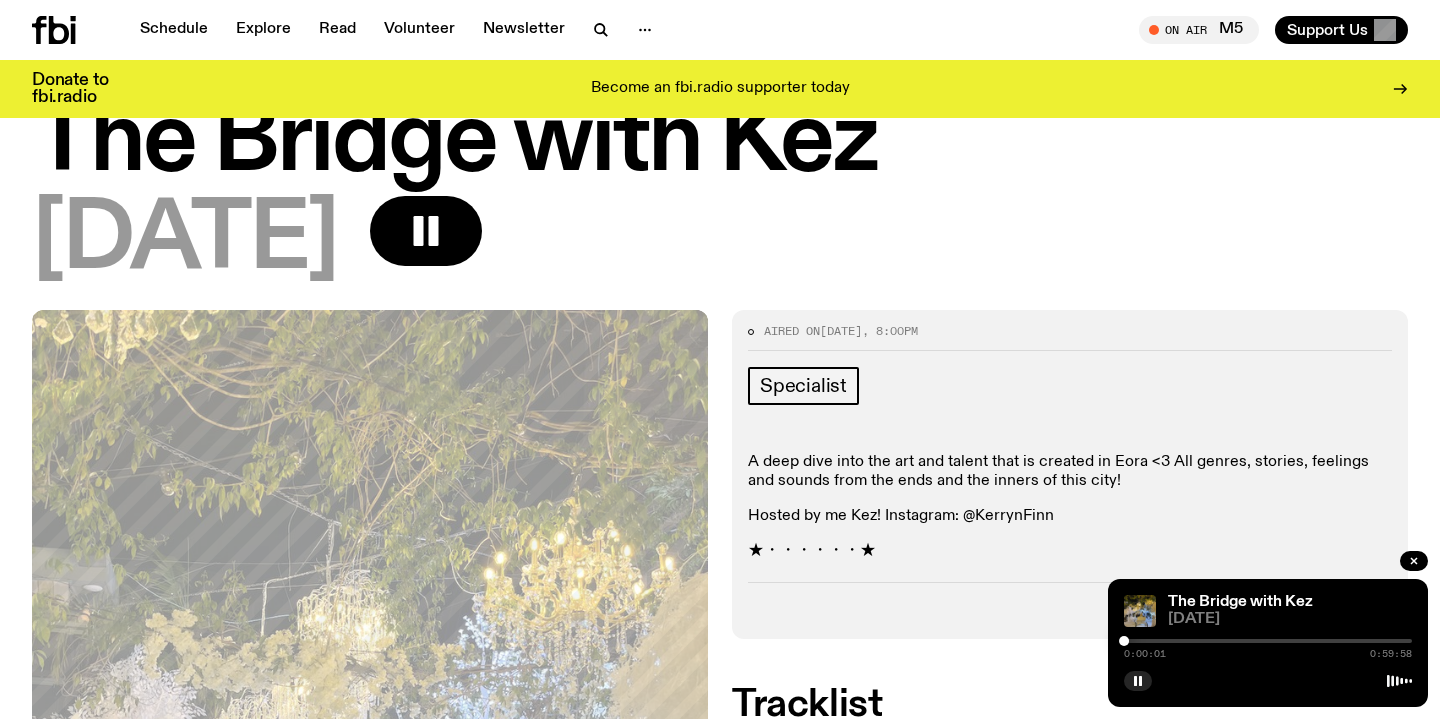 click at bounding box center [1268, 641] 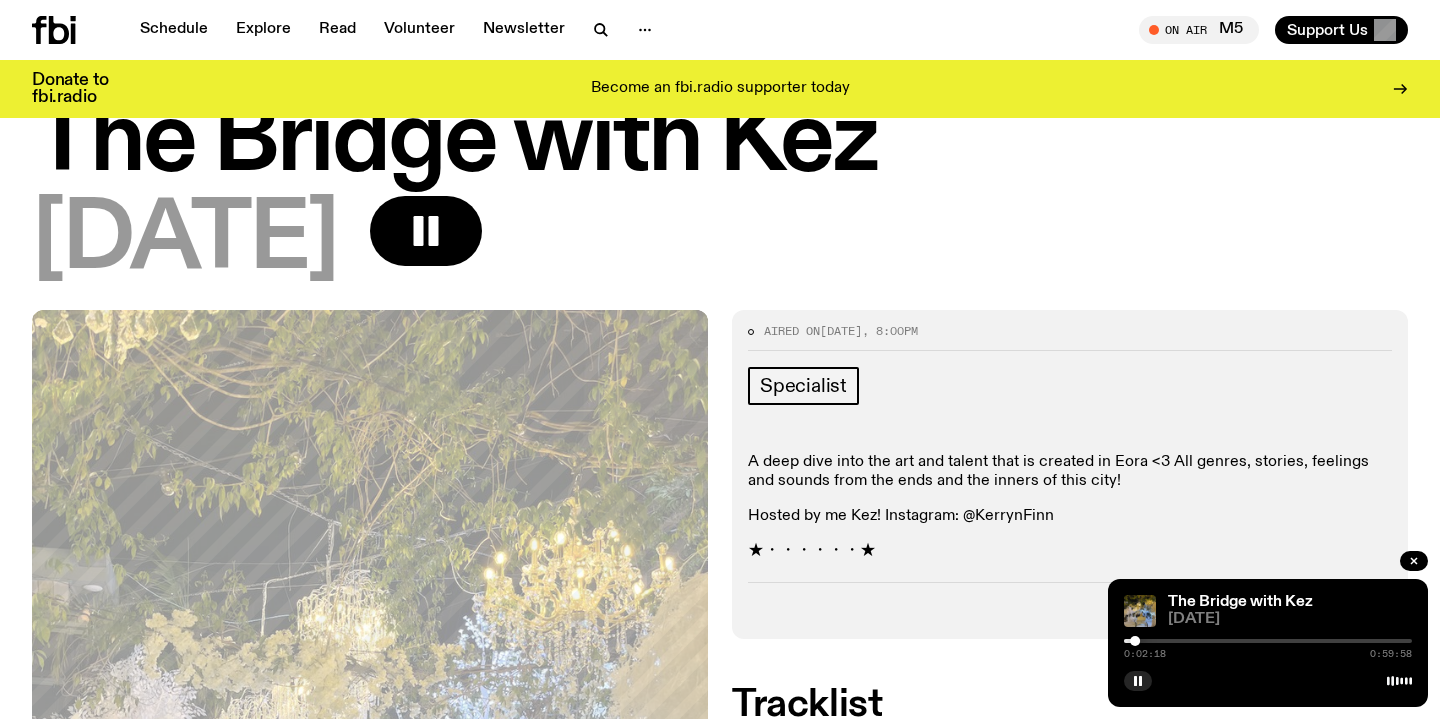 click on "0:02:18 0:59:58" at bounding box center [1268, 647] 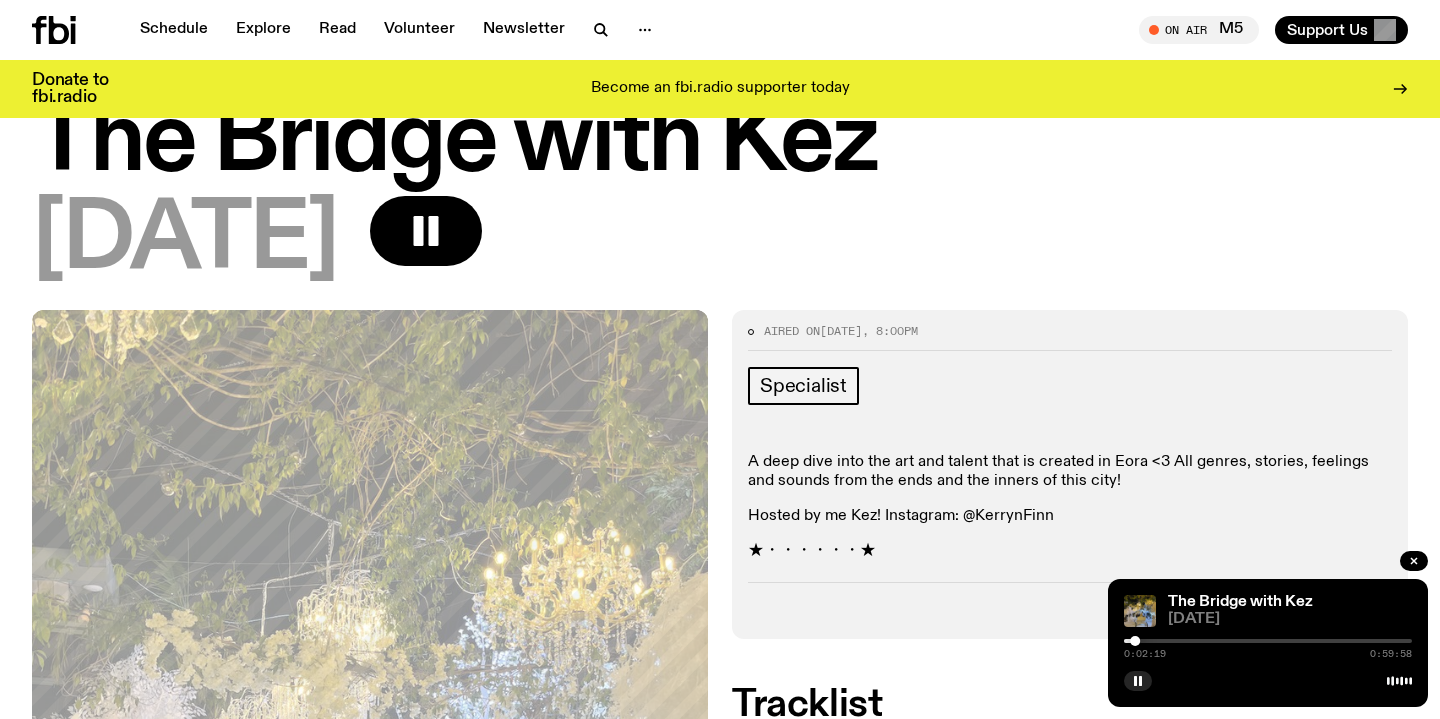 click at bounding box center (1268, 641) 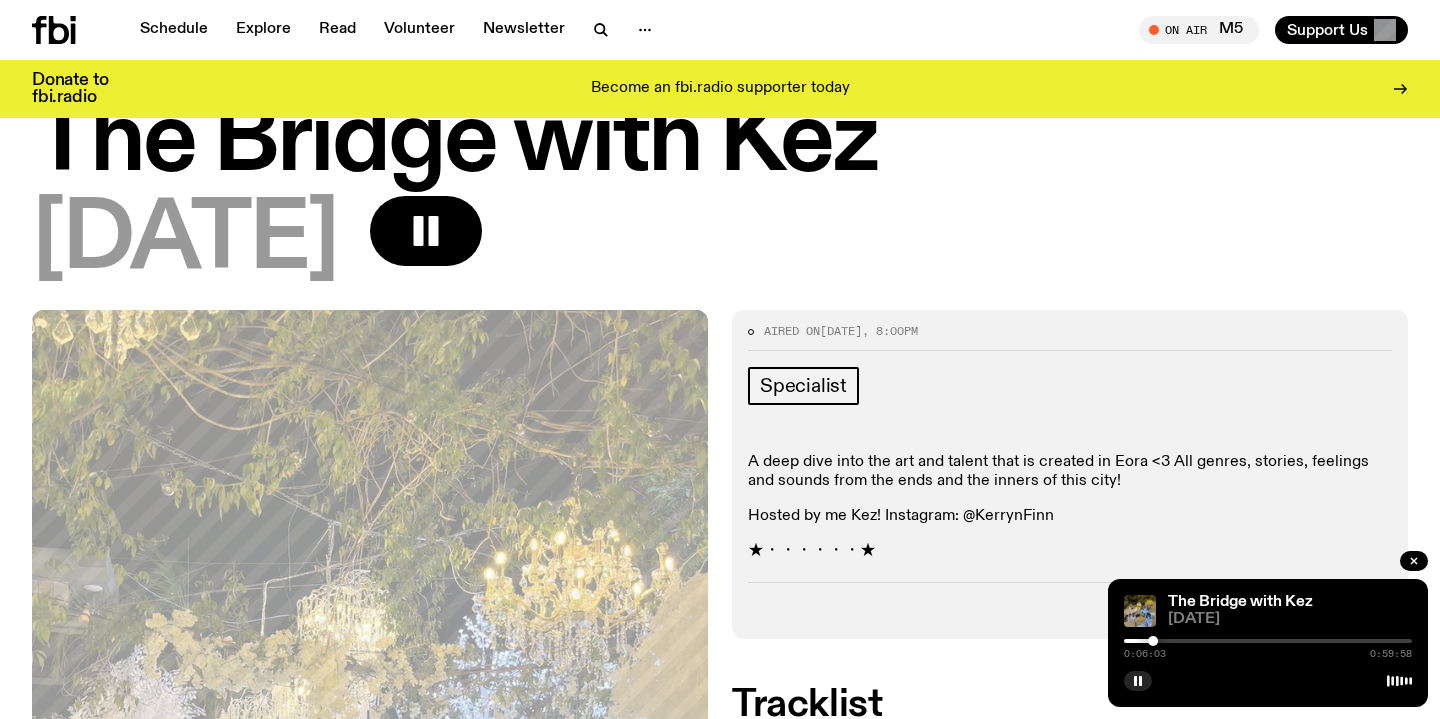 click at bounding box center [1268, 641] 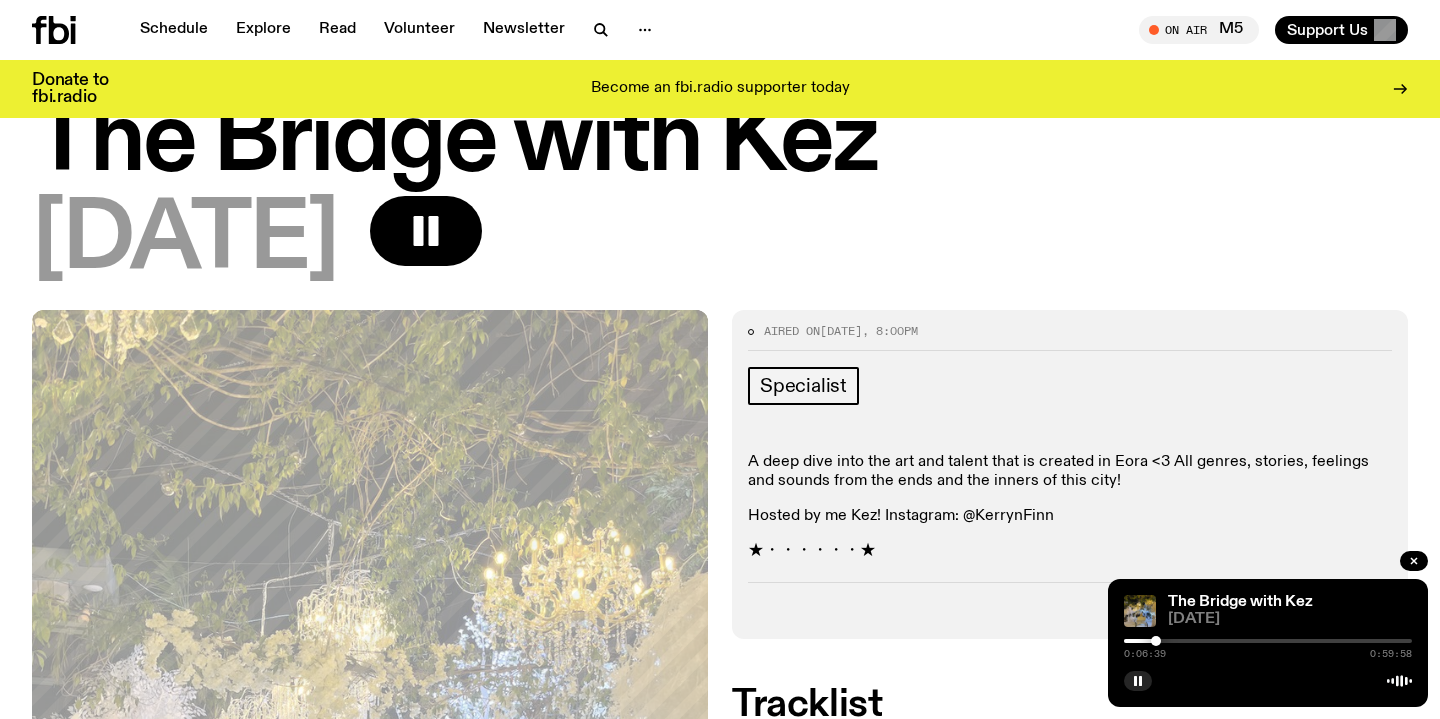 click at bounding box center [1156, 641] 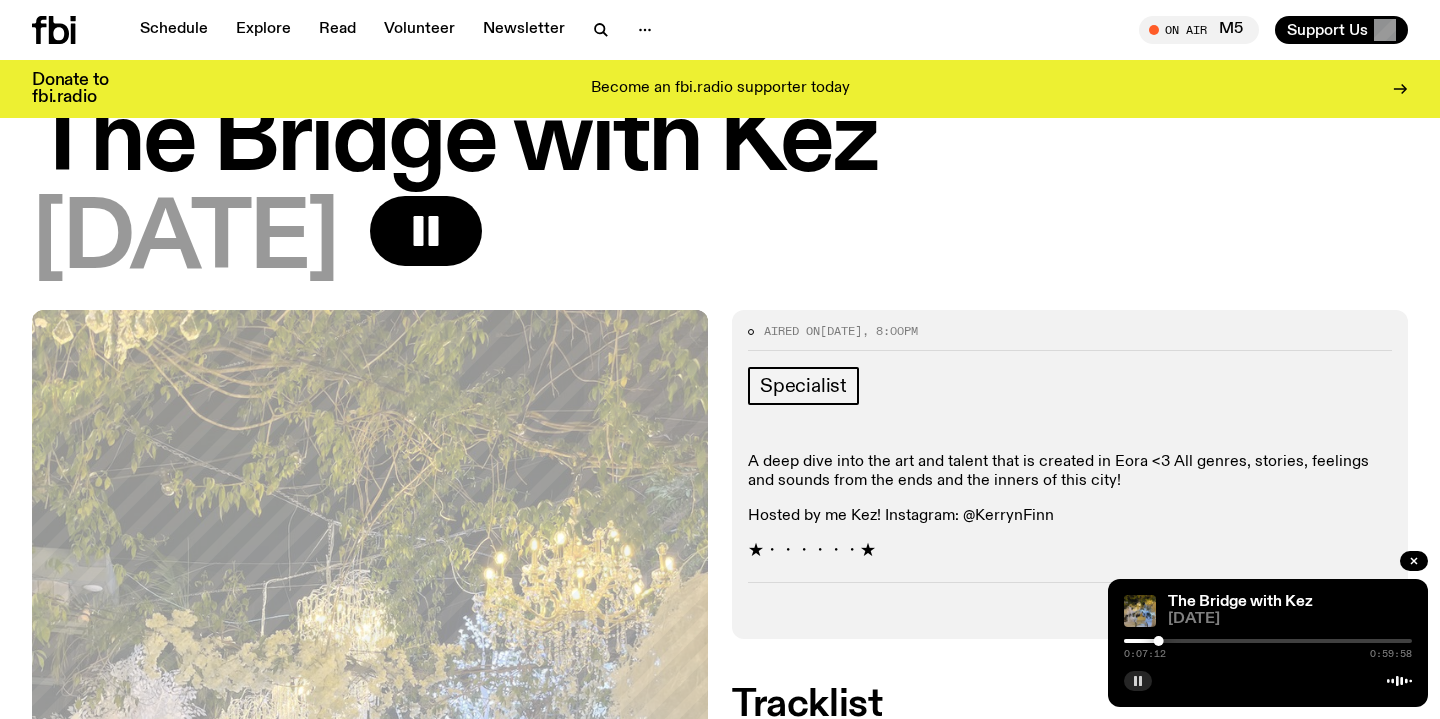 click 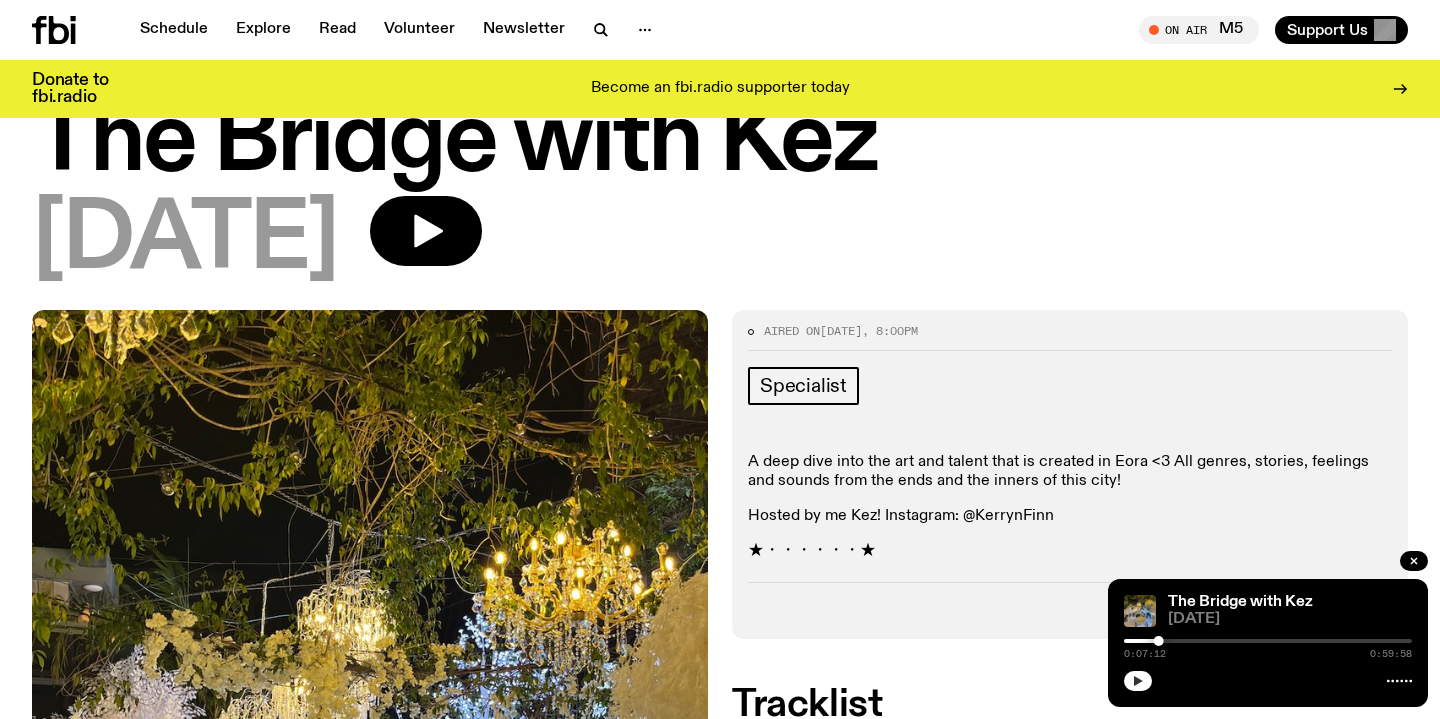 click at bounding box center [1159, 641] 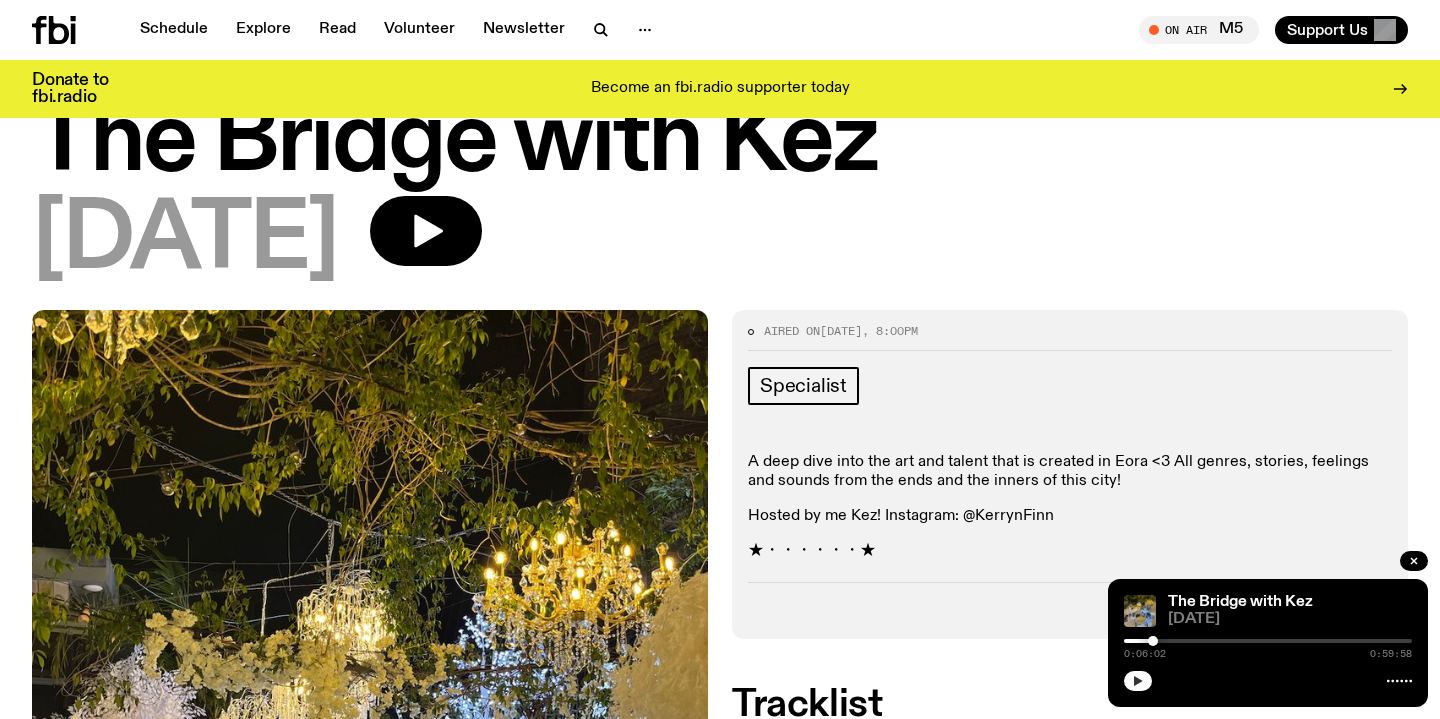 click 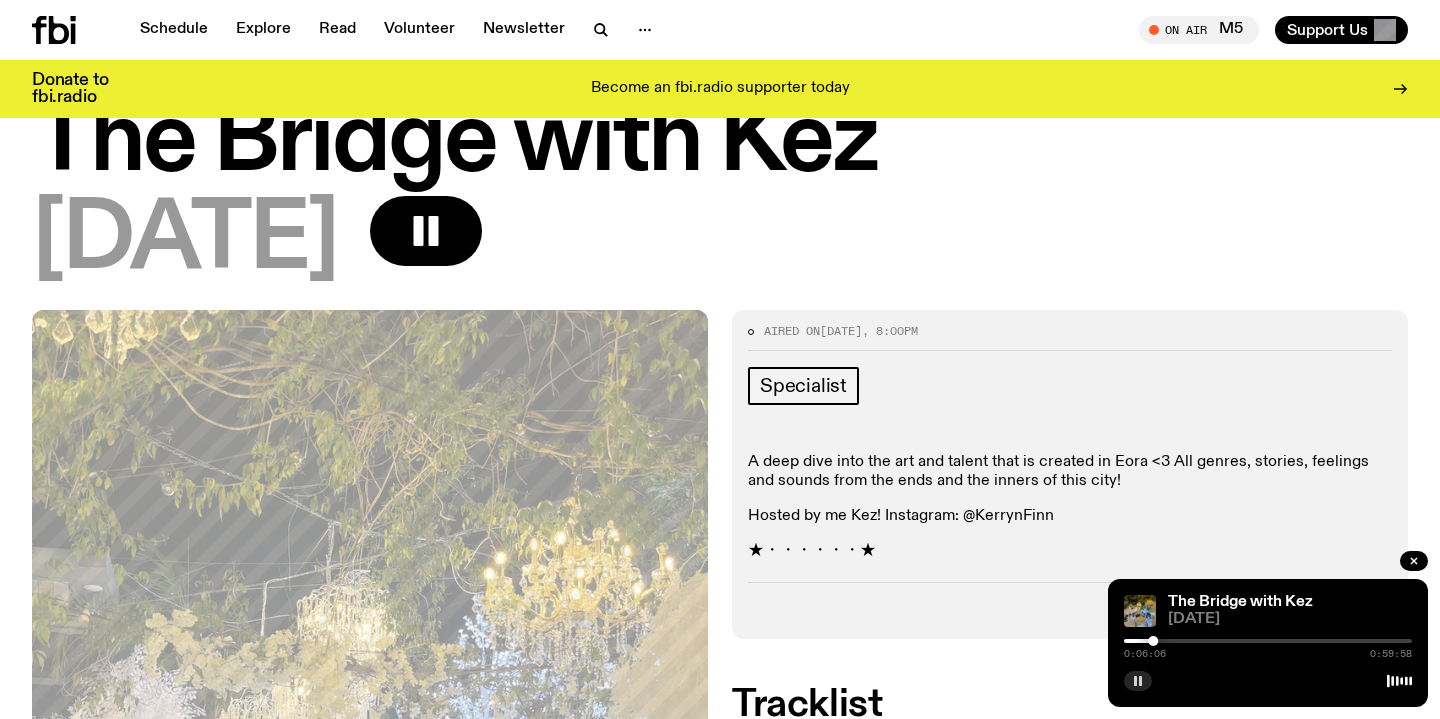 click on "0:06:06 0:59:58" at bounding box center [1268, 647] 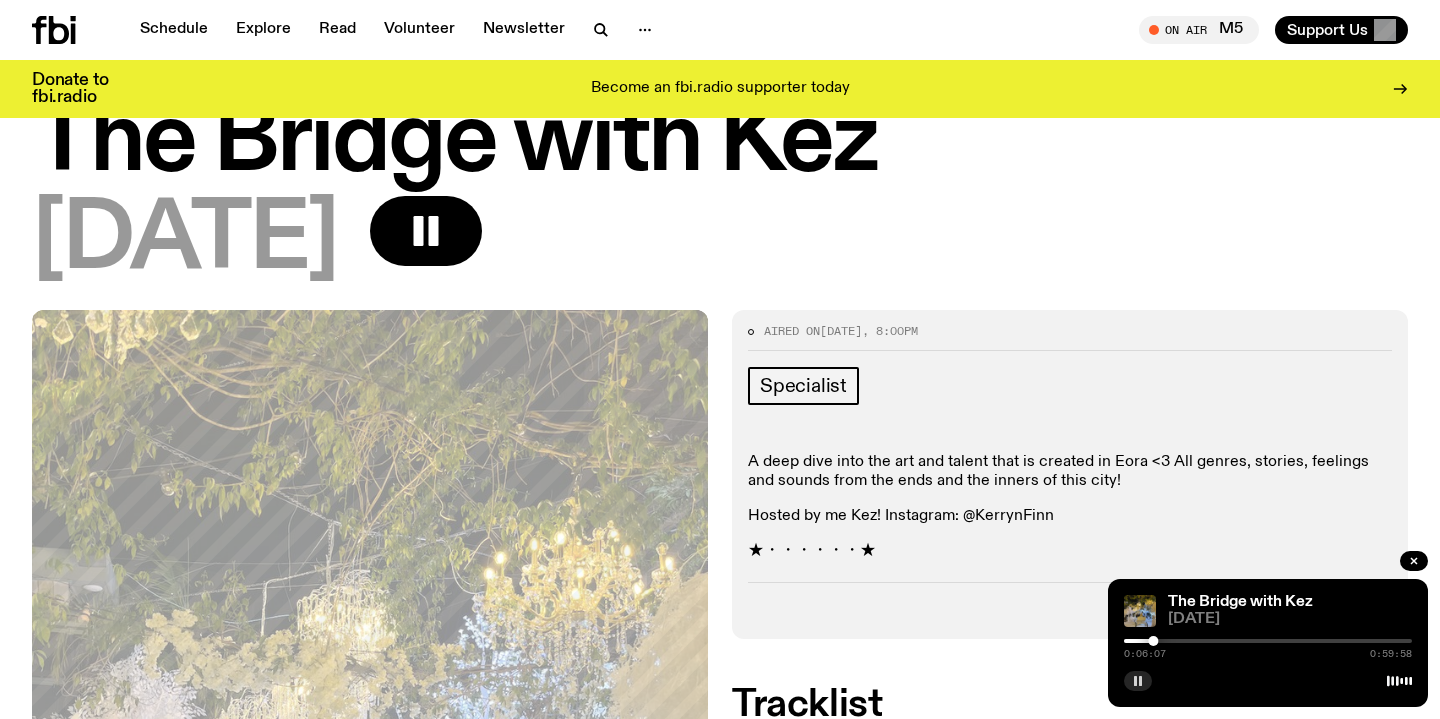 click at bounding box center [1268, 641] 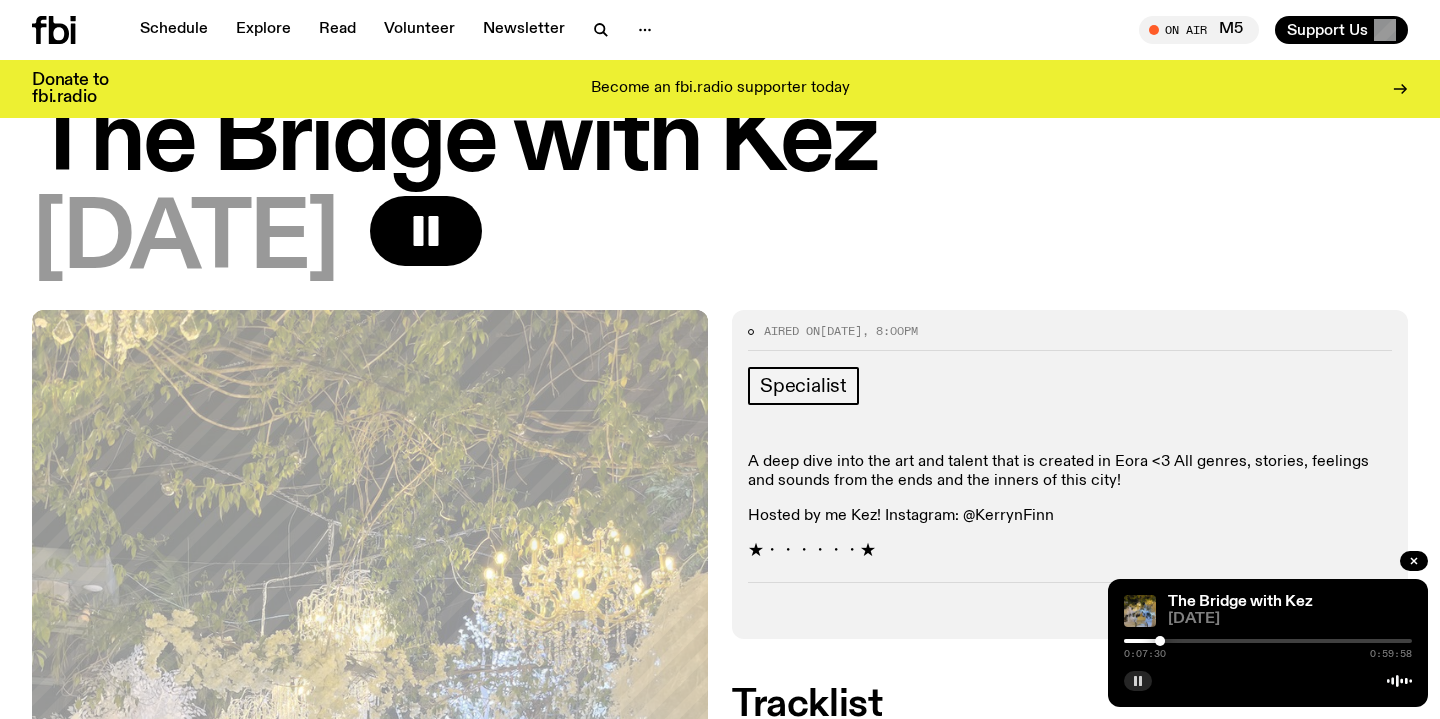 click at bounding box center [1016, 641] 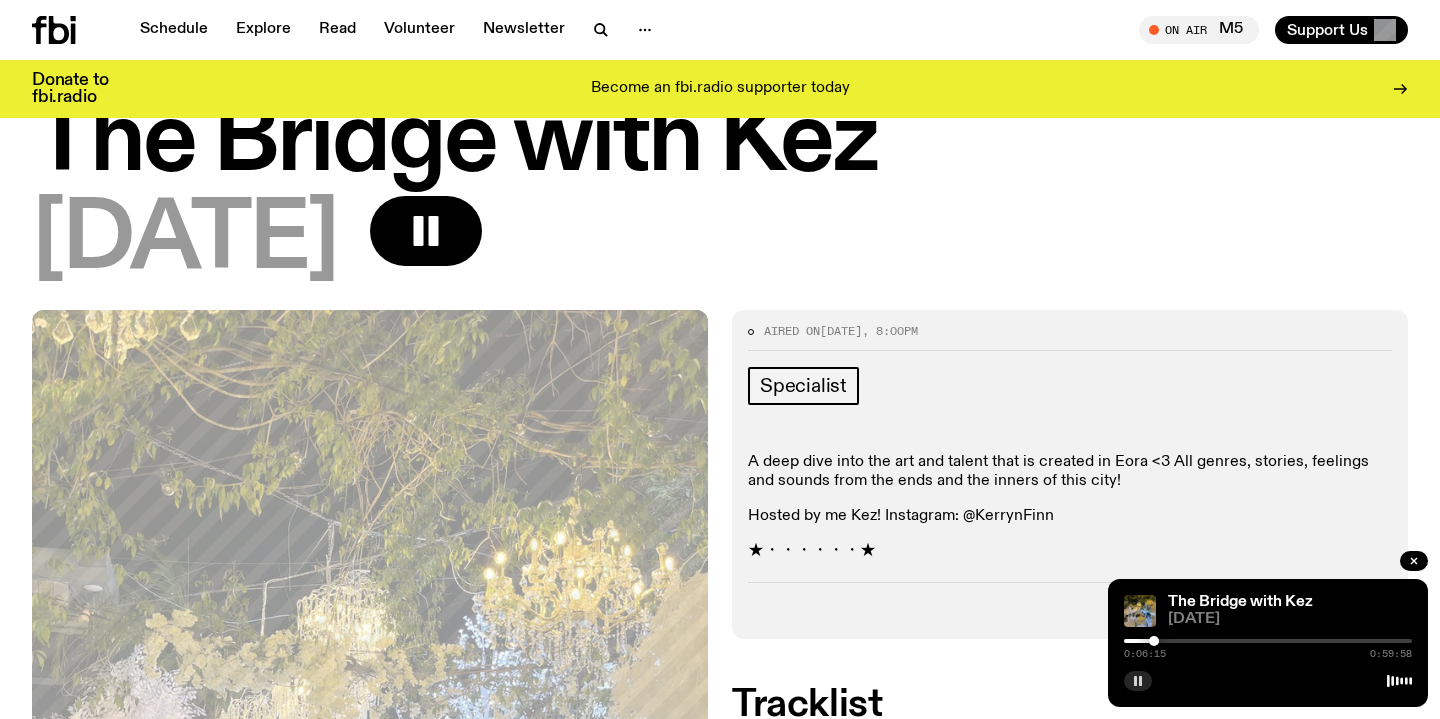 click at bounding box center [1268, 641] 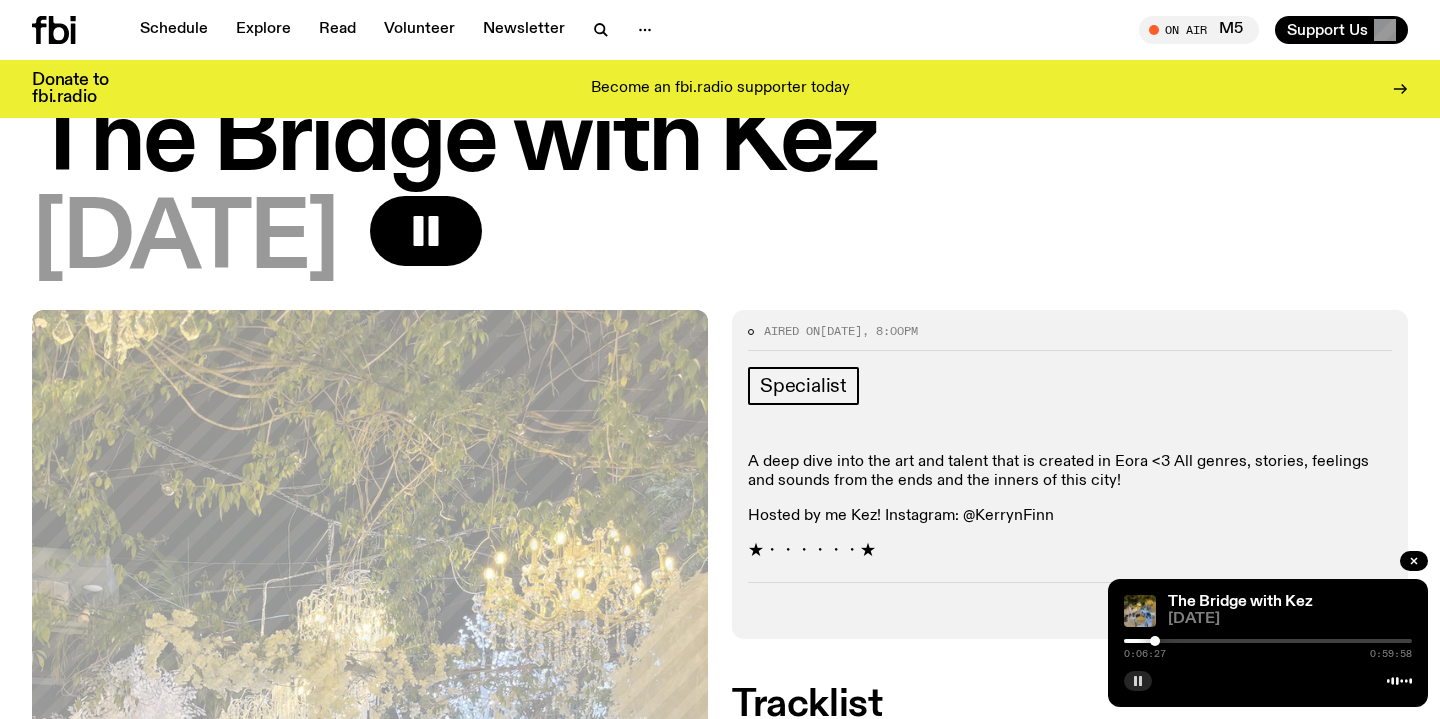 click at bounding box center (1155, 641) 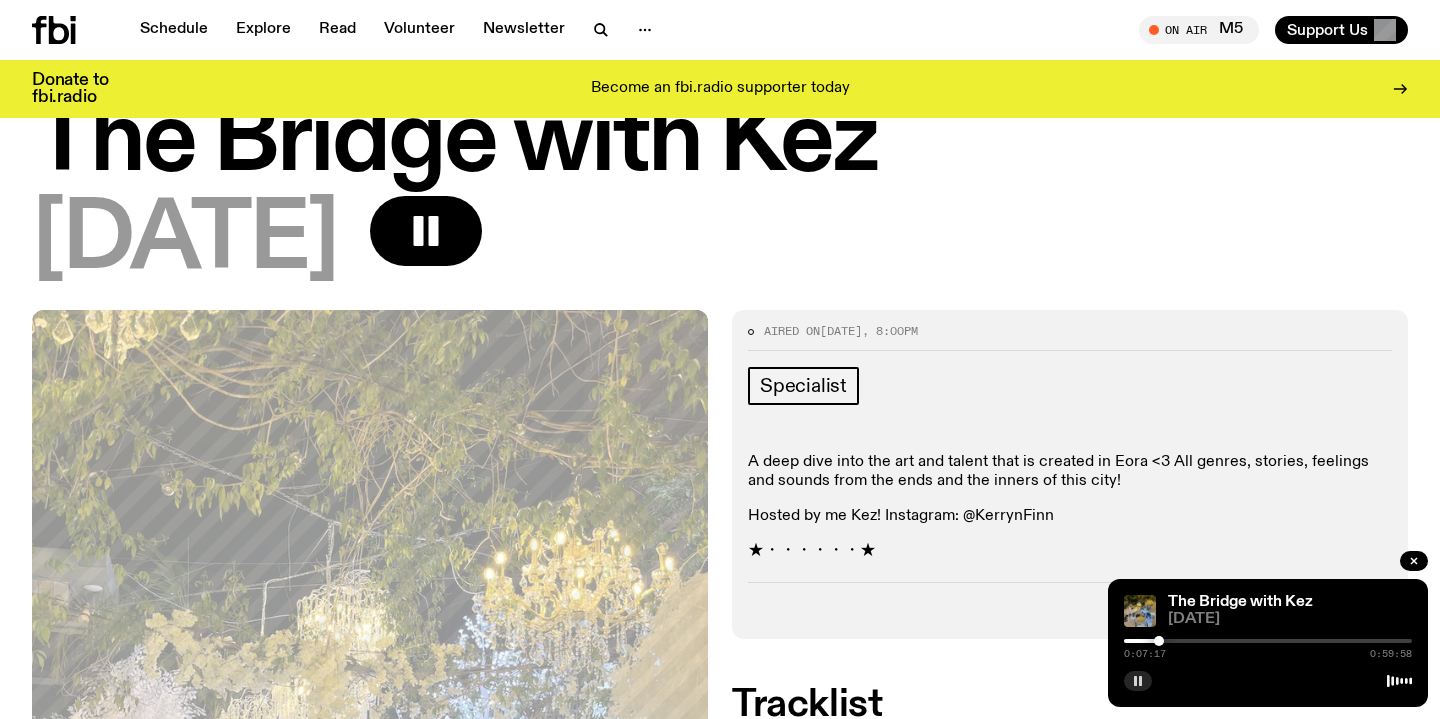 click at bounding box center (1159, 641) 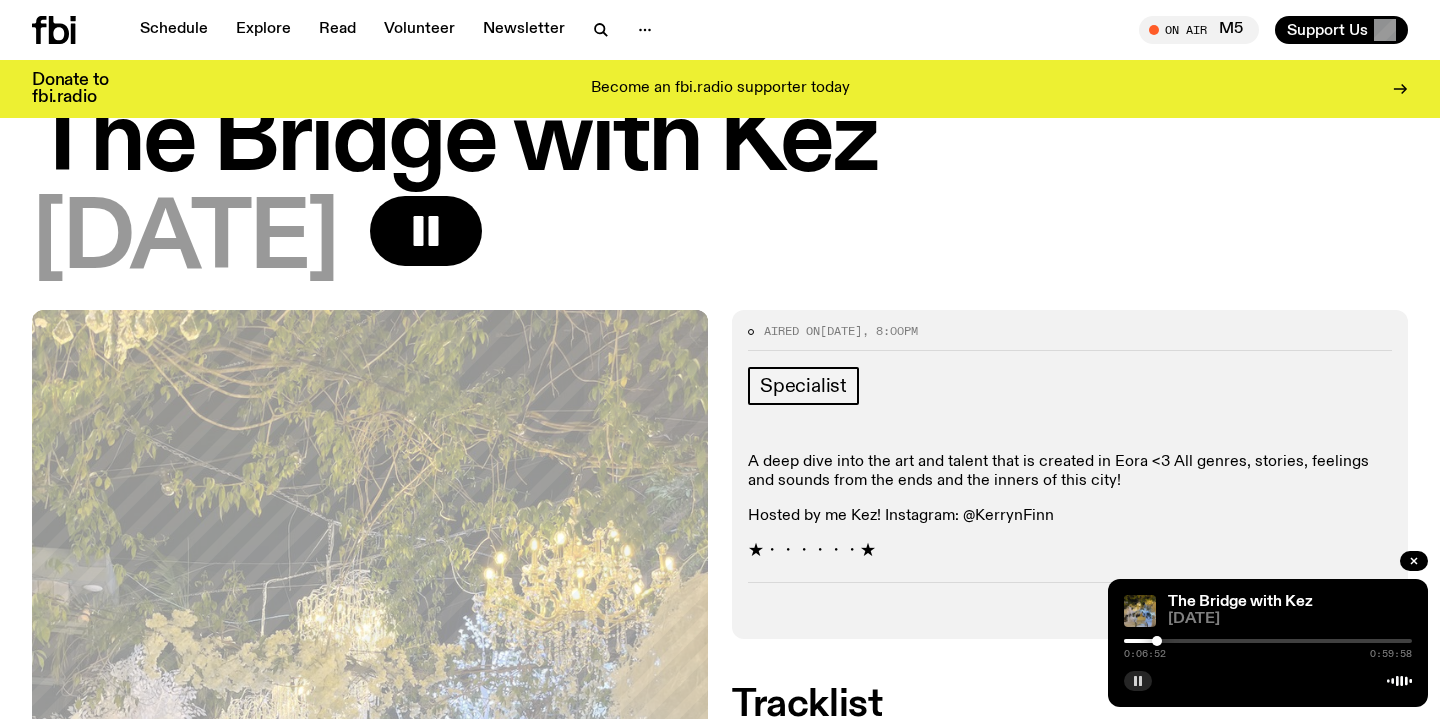 click at bounding box center [1157, 641] 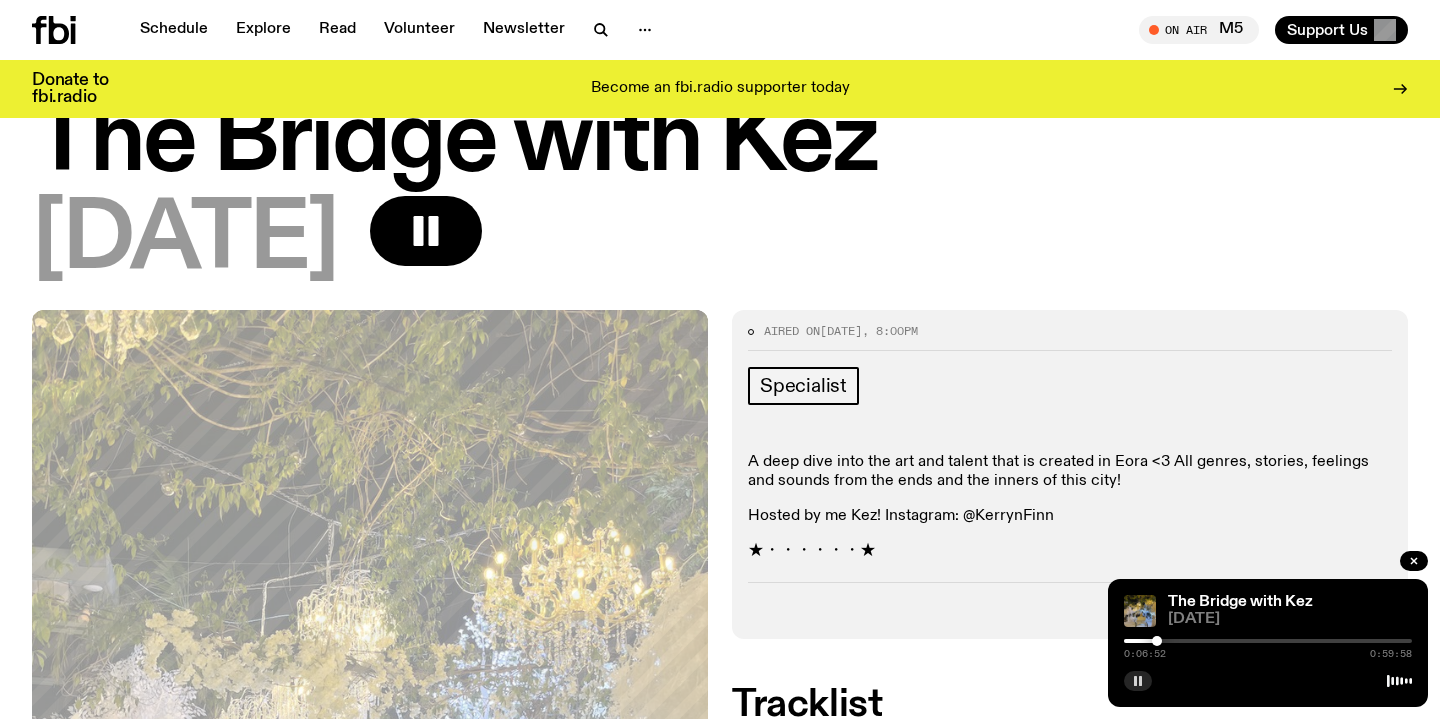 click at bounding box center (1157, 641) 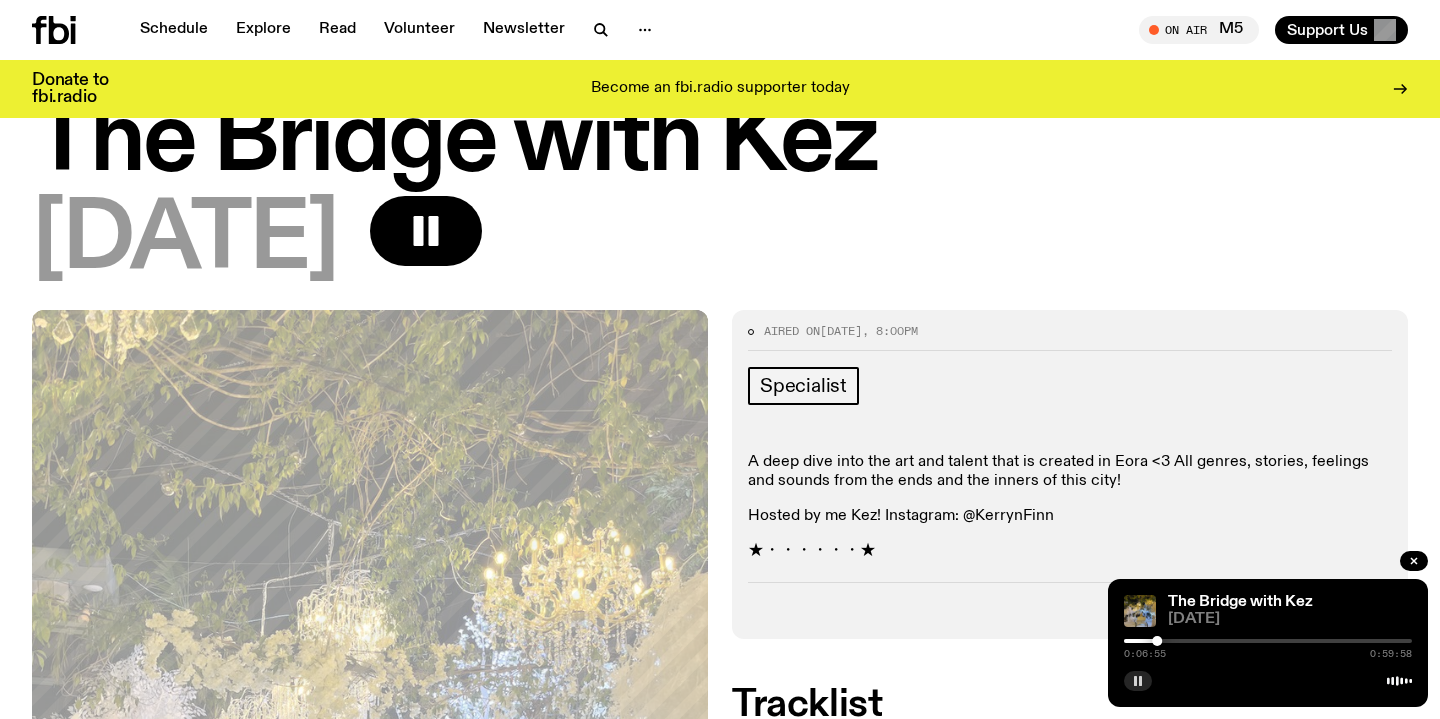 click 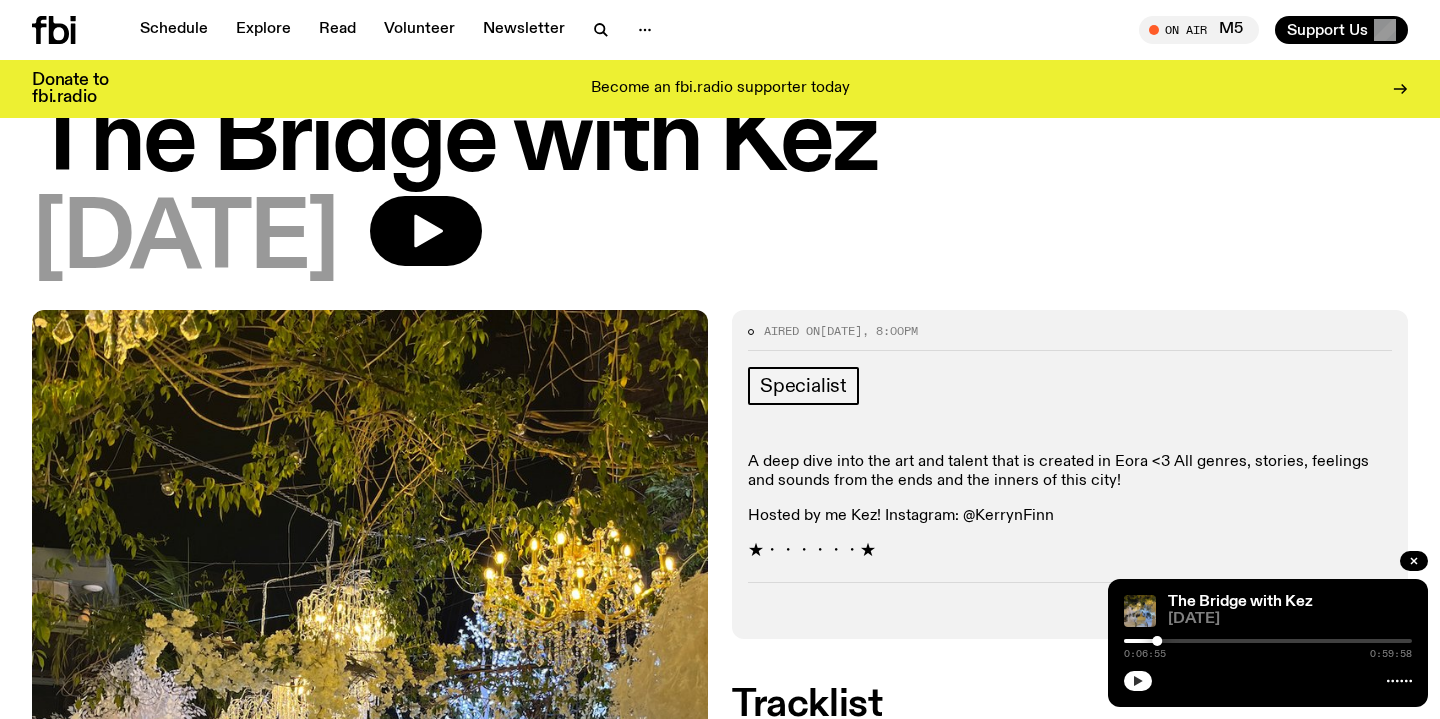 click 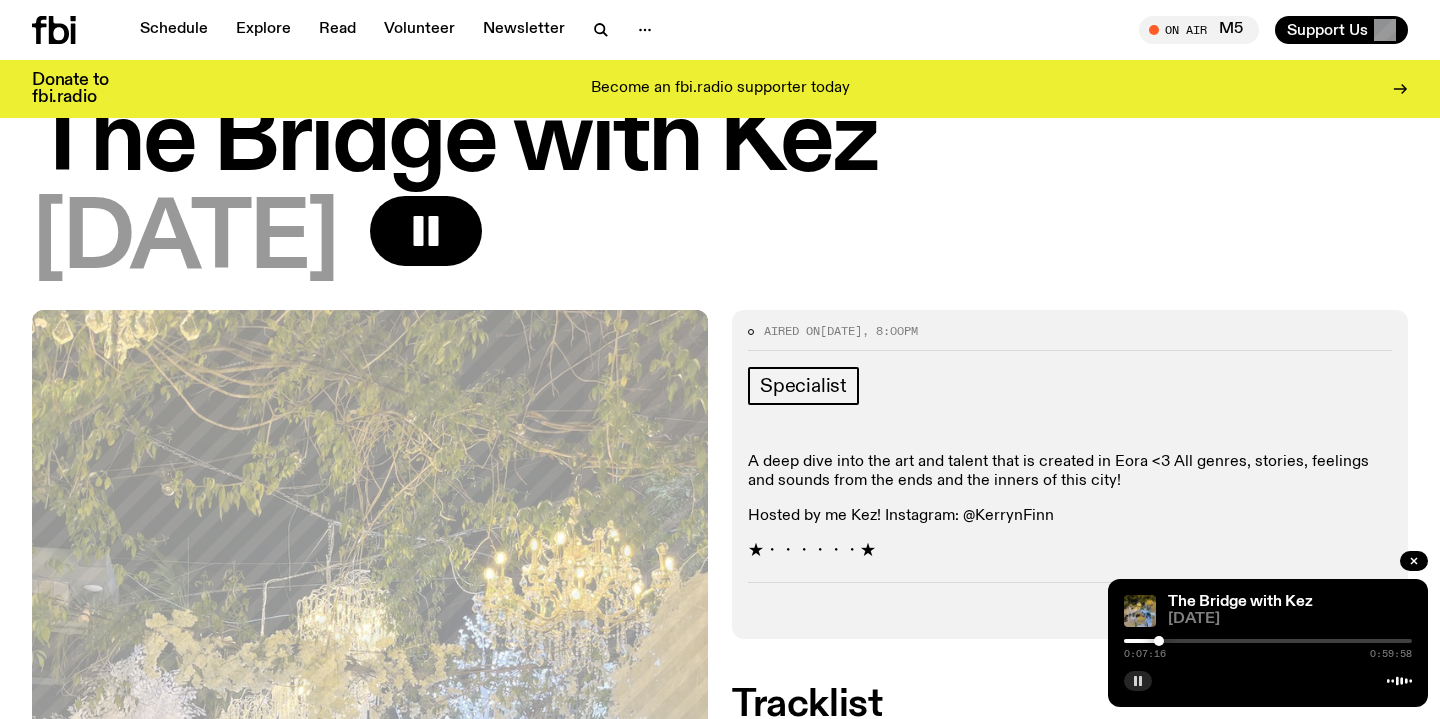 click 